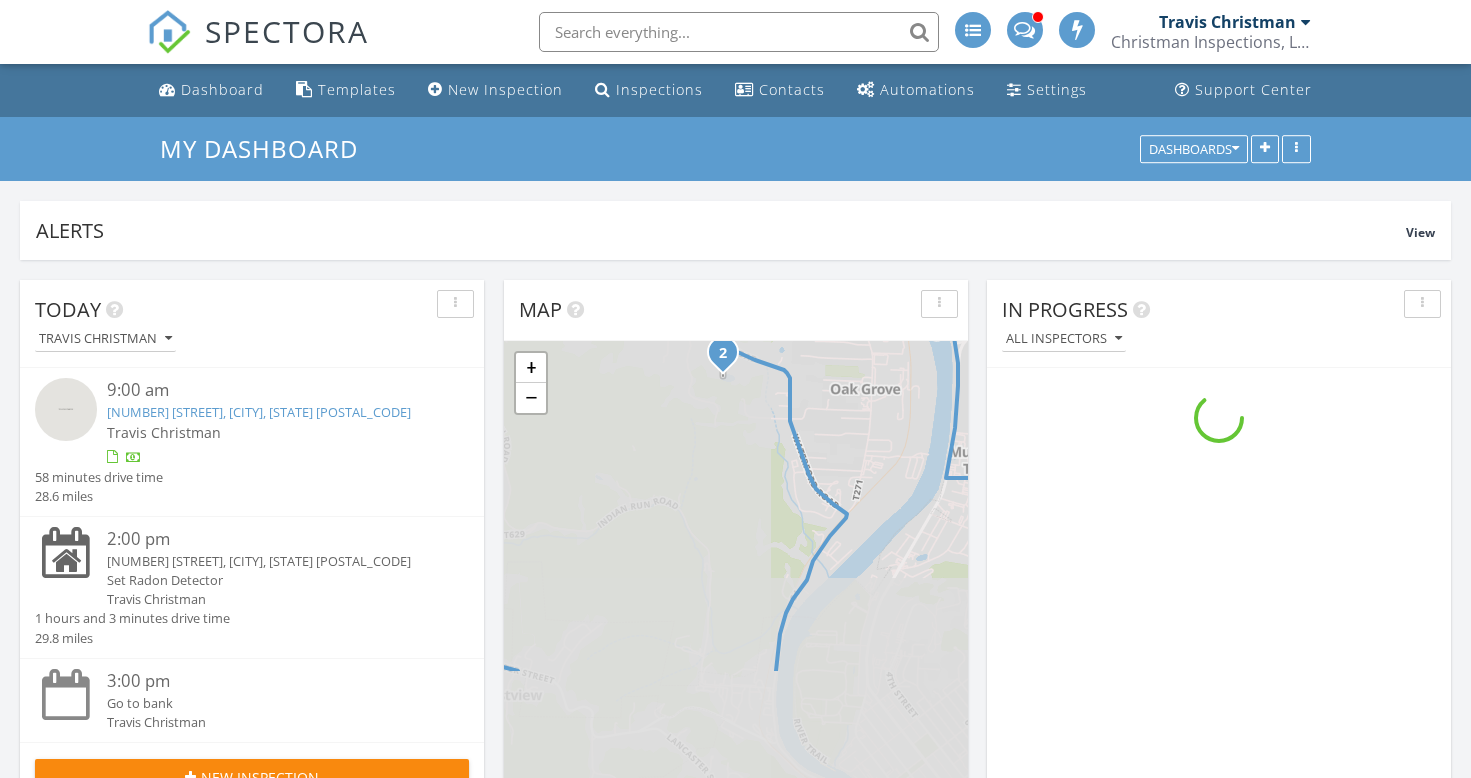 scroll, scrollTop: 0, scrollLeft: 0, axis: both 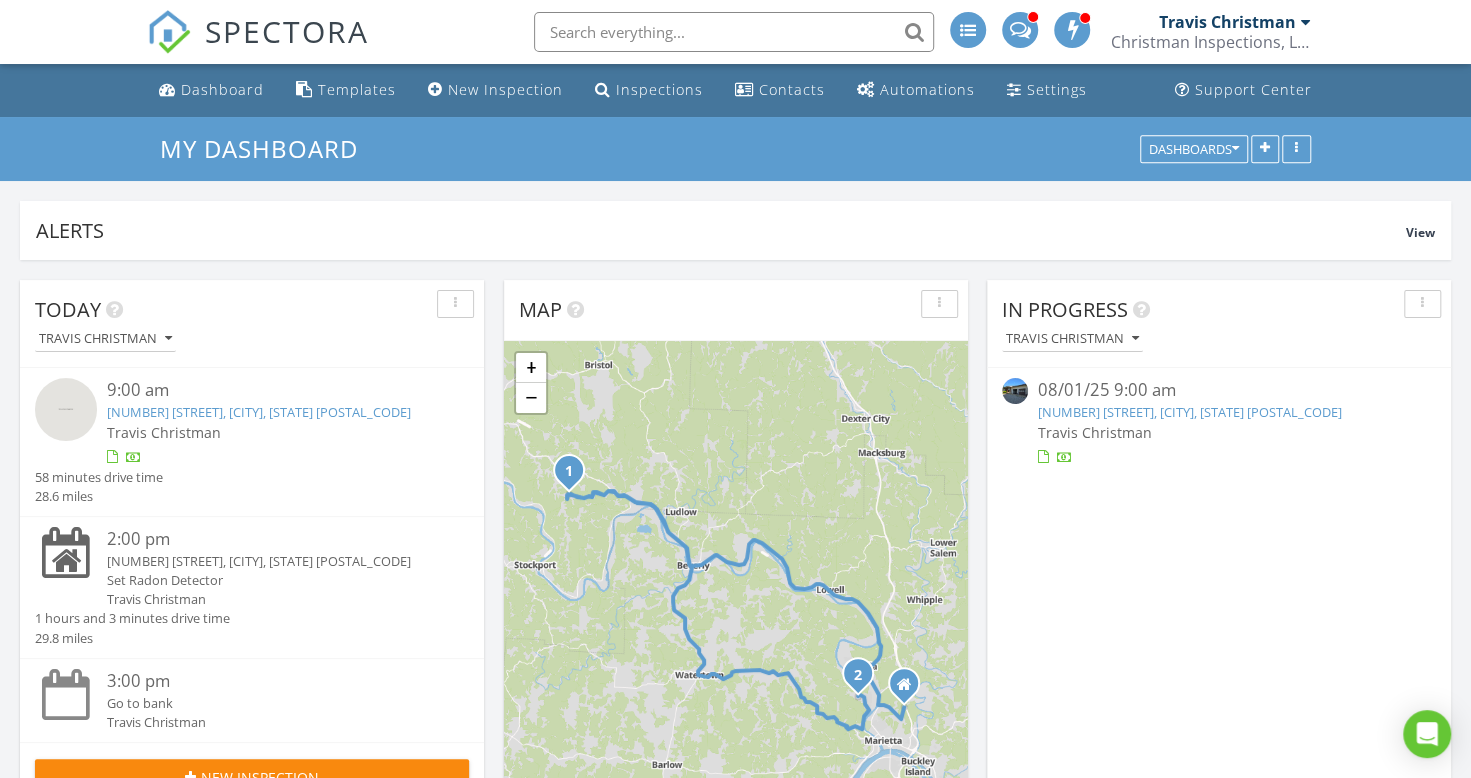 click on "Dashboard" at bounding box center [222, 89] 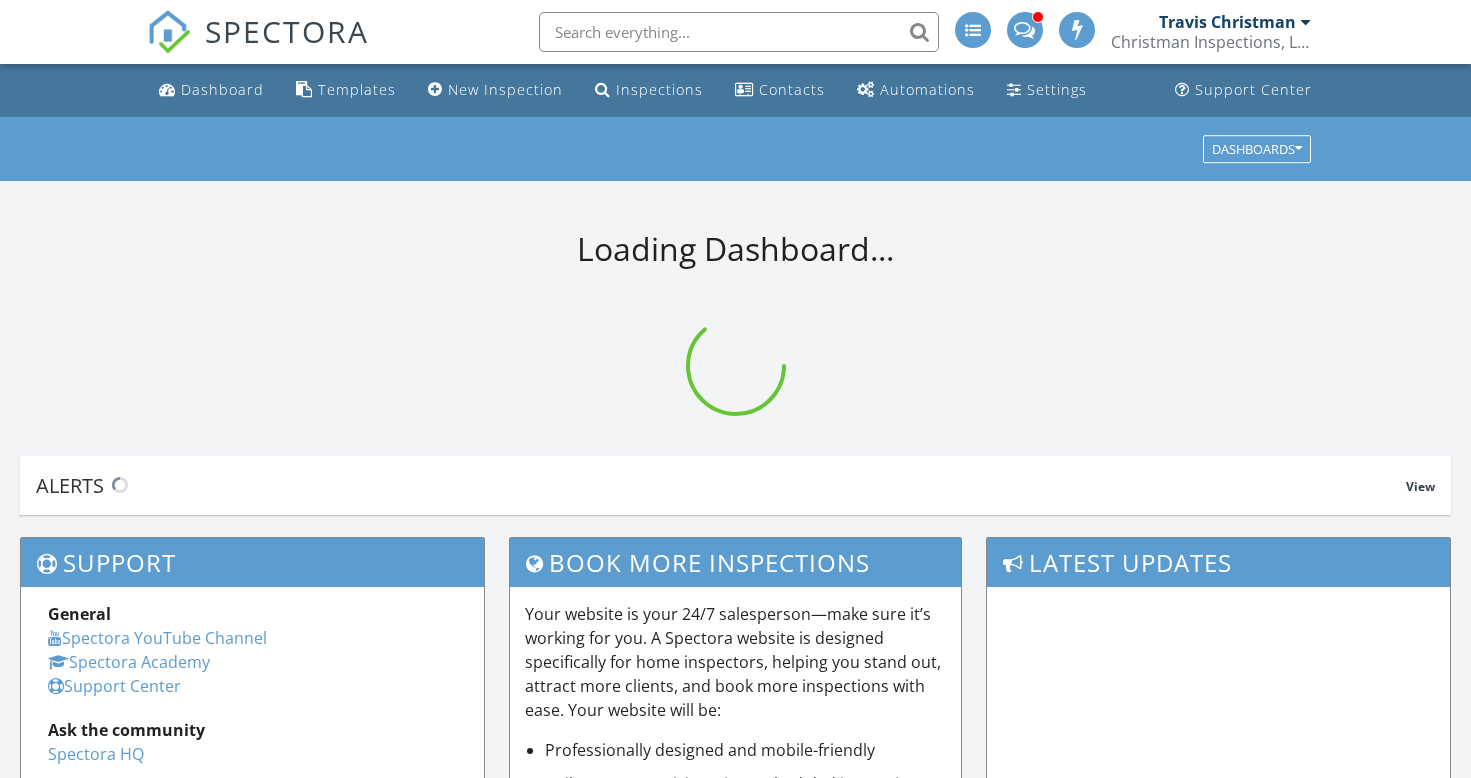scroll, scrollTop: 0, scrollLeft: 0, axis: both 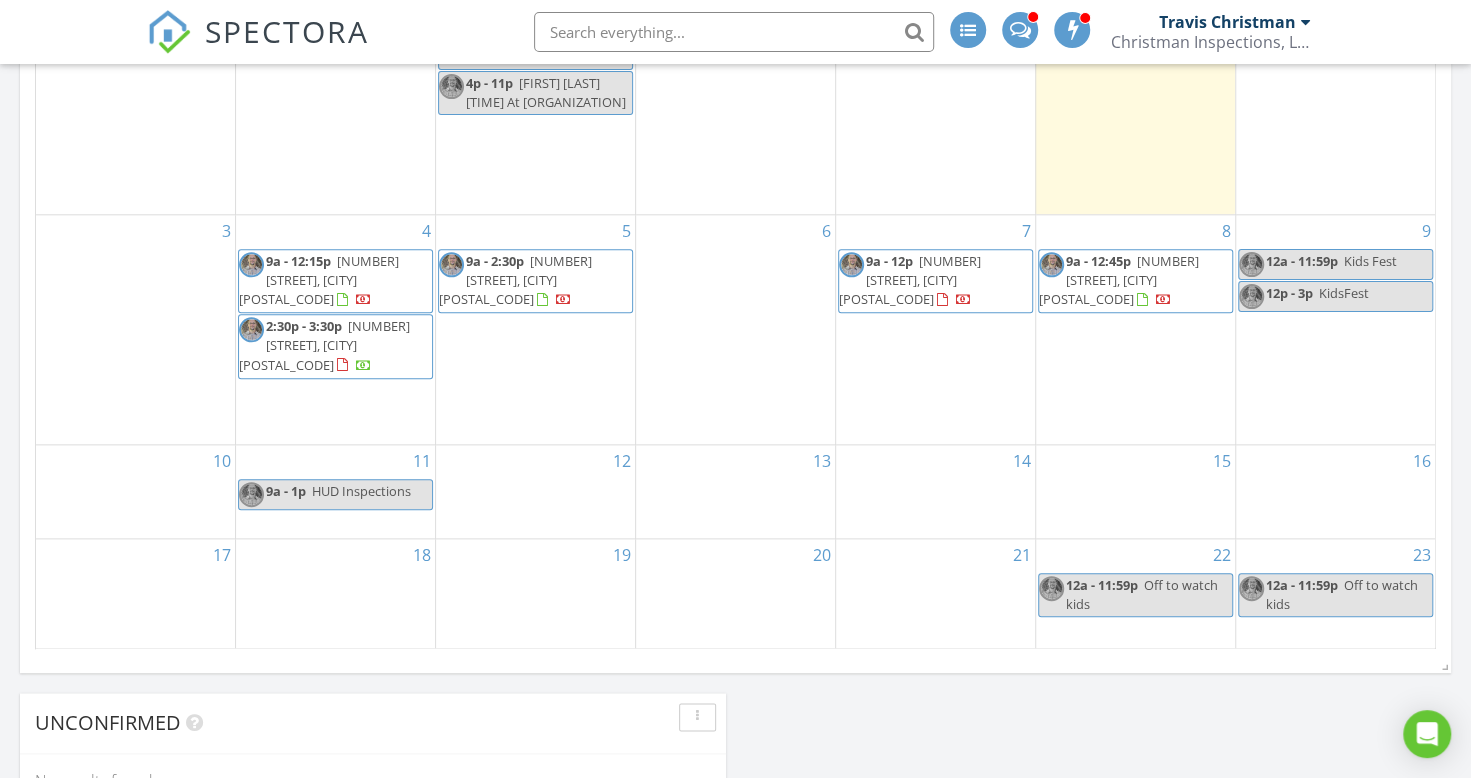 click on "5
9a - 2:30p
104 Oakview Ln, Marietta 45750" at bounding box center (535, 329) 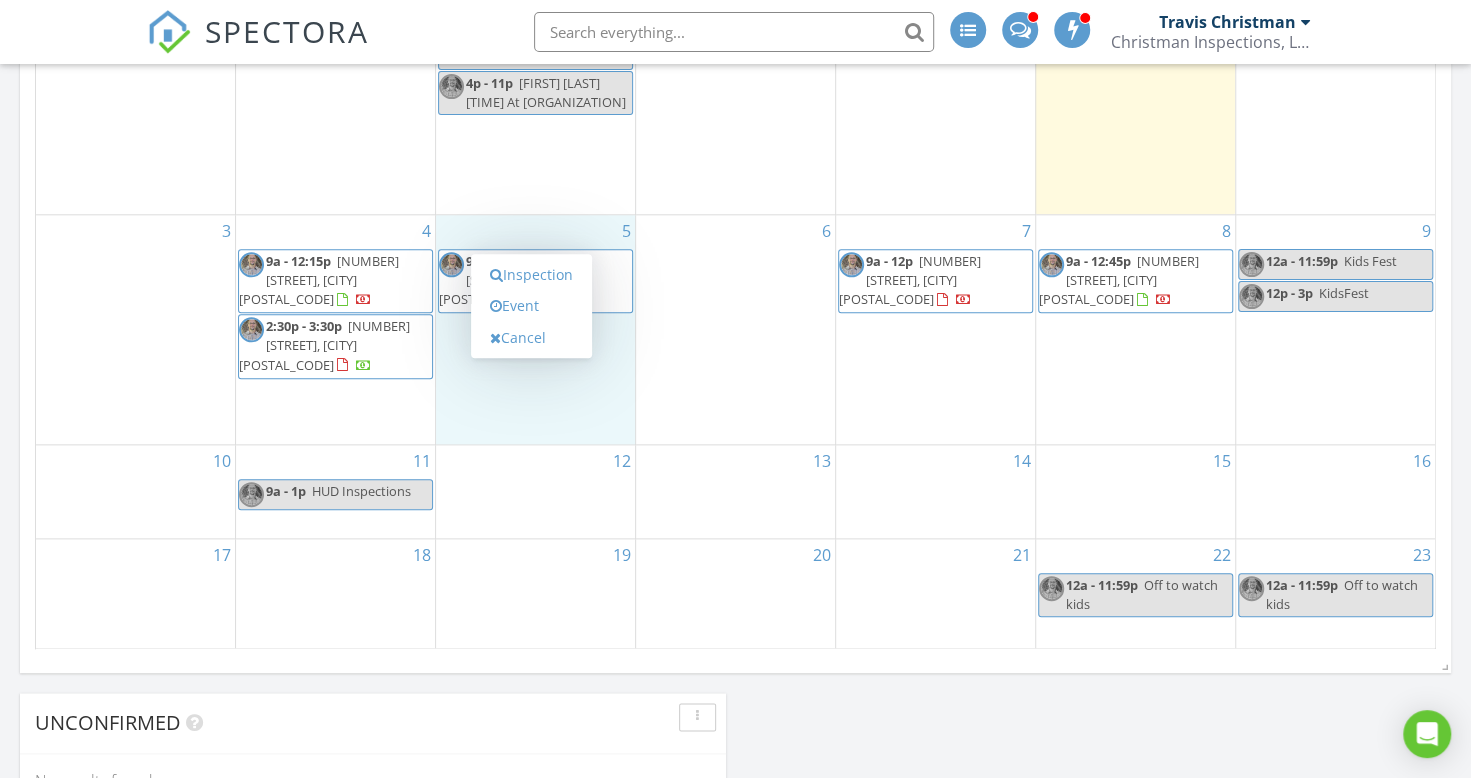 click on "Inspection" at bounding box center [531, 275] 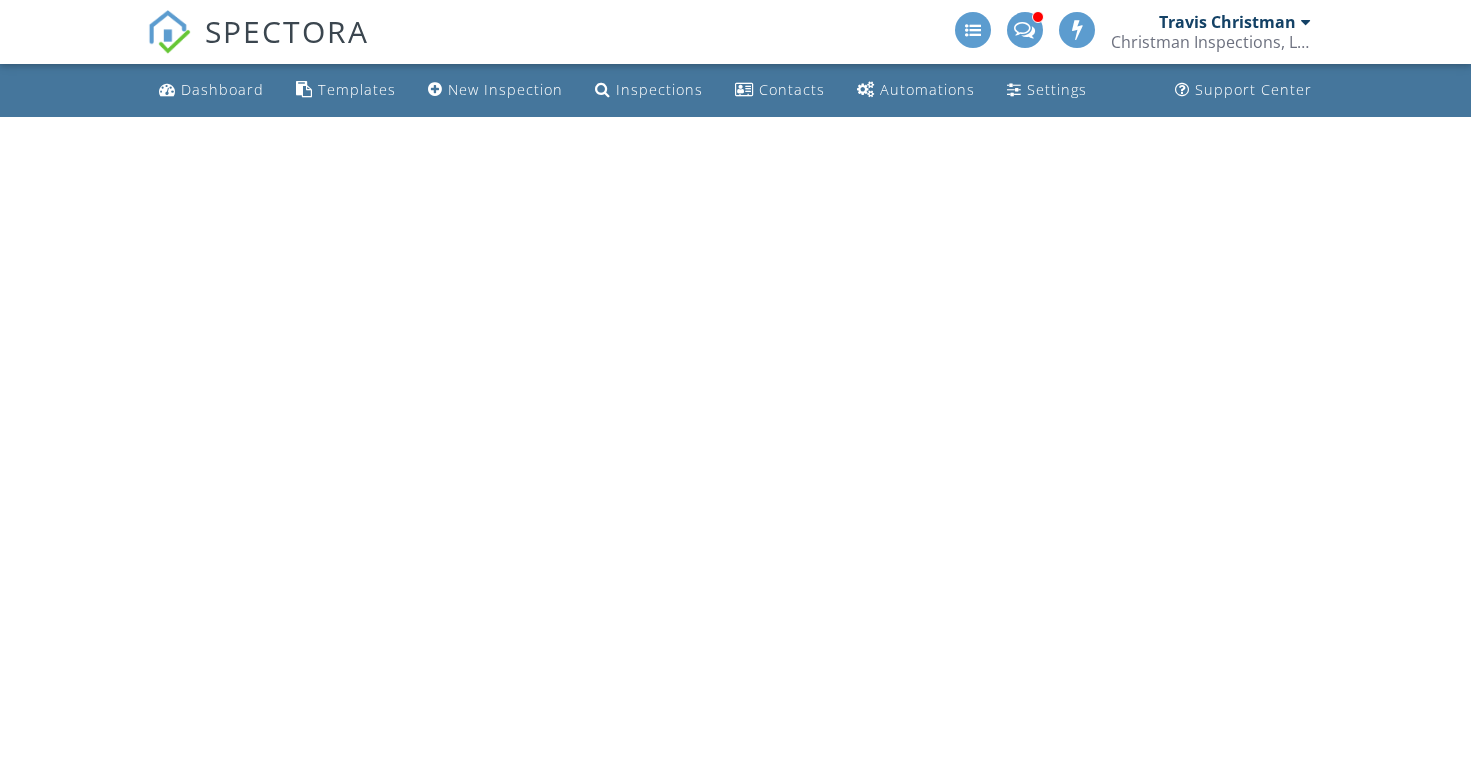 scroll, scrollTop: 0, scrollLeft: 0, axis: both 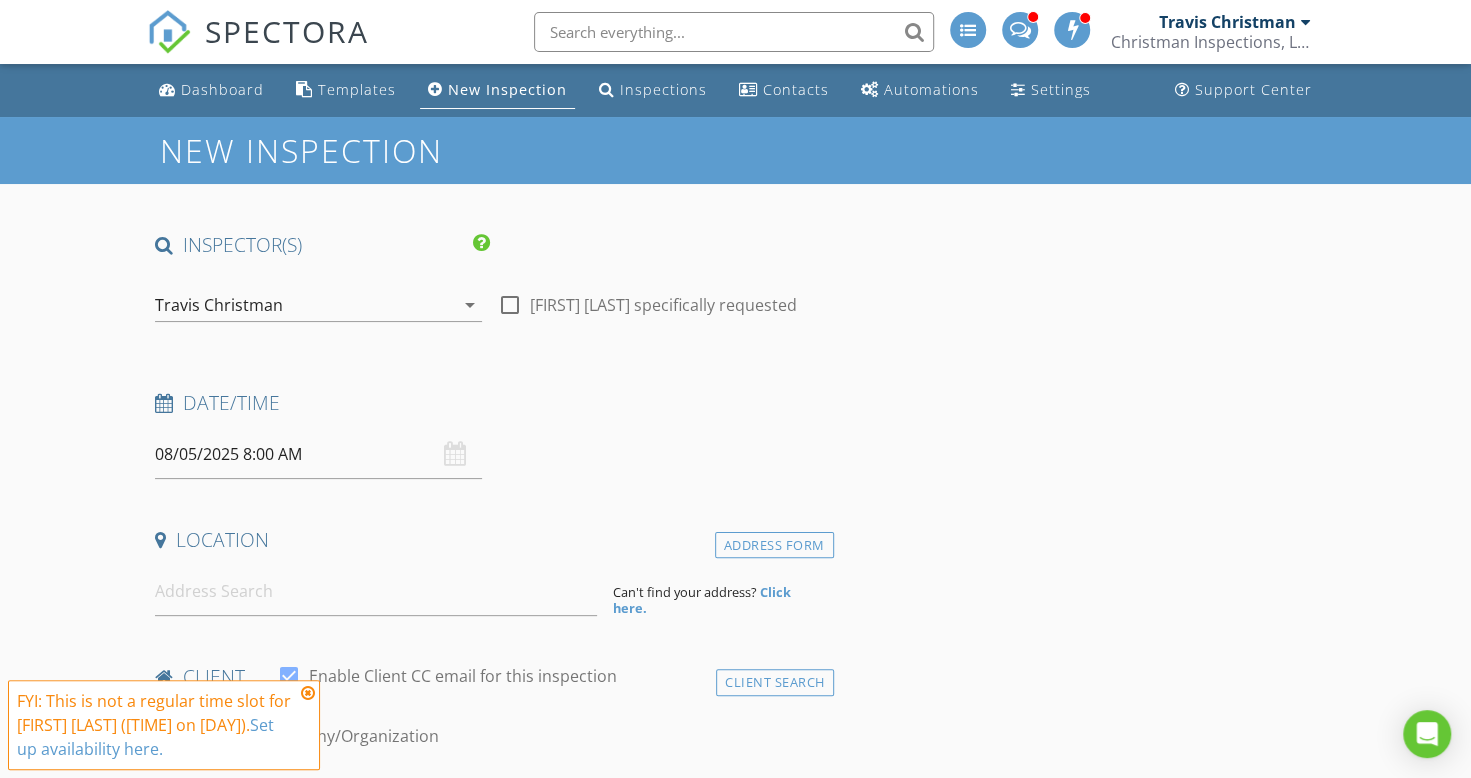 click on "Dashboard" at bounding box center [222, 89] 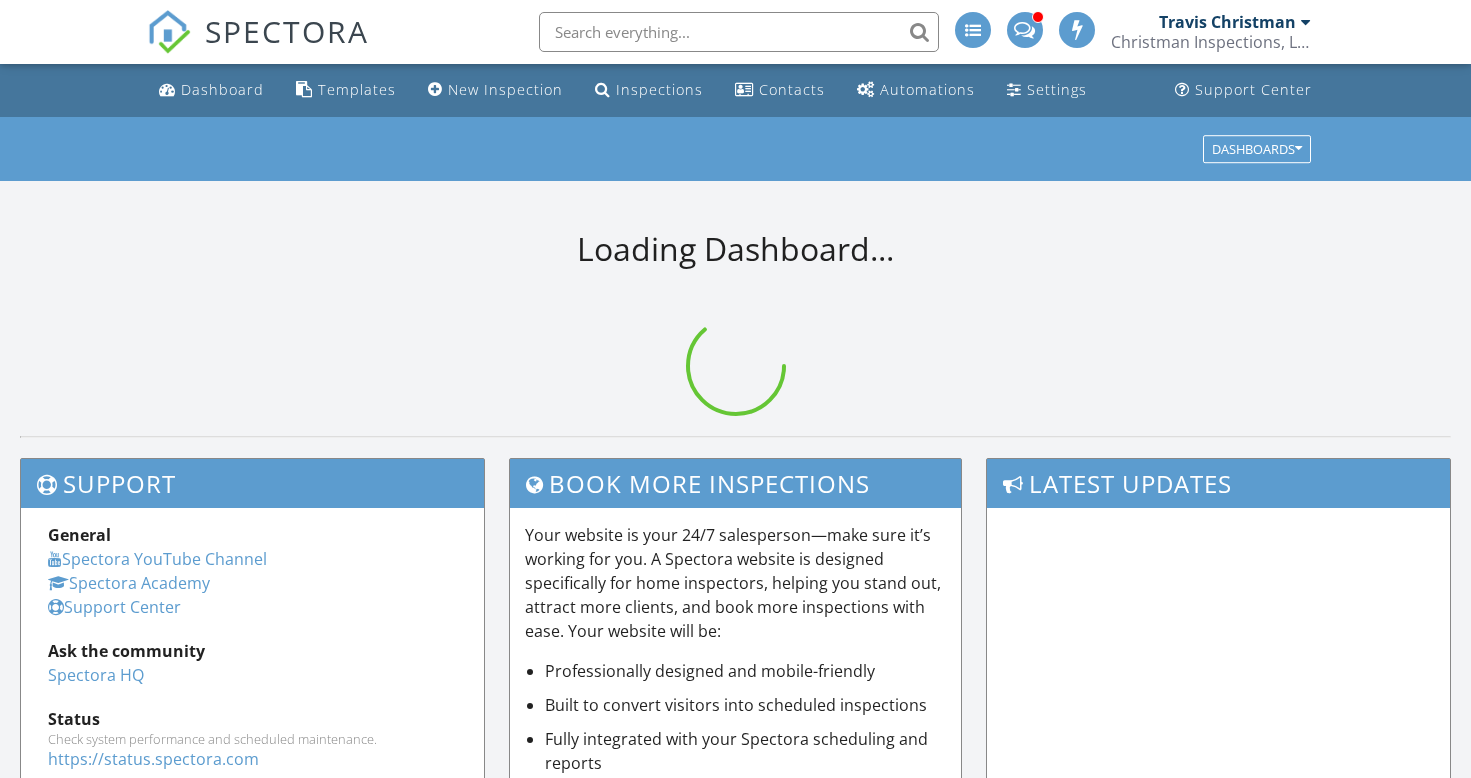 scroll, scrollTop: 0, scrollLeft: 0, axis: both 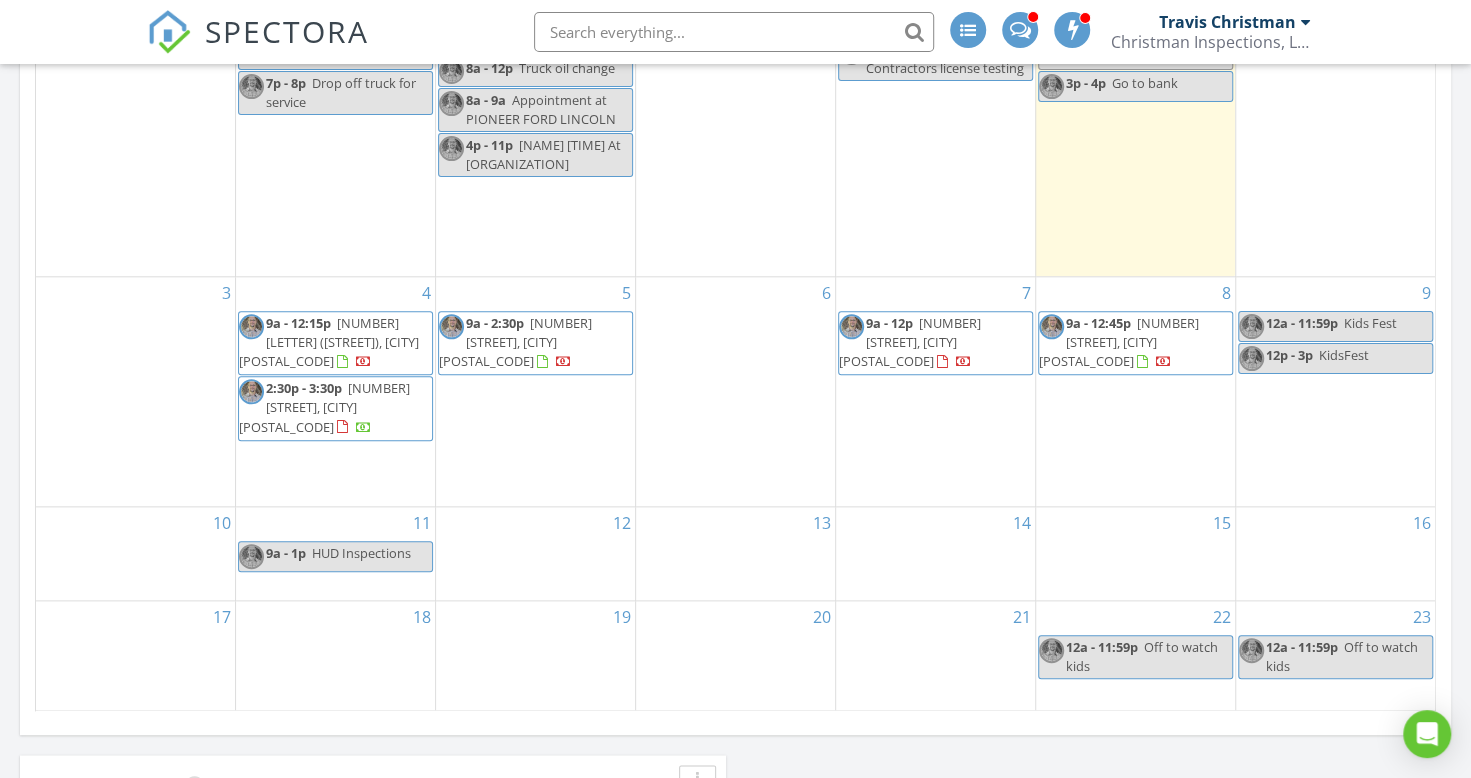 click on "[NUMBER]
[TIME]
[NUMBER] [STREET], [CITY] [POSTAL_CODE]" at bounding box center [535, 391] 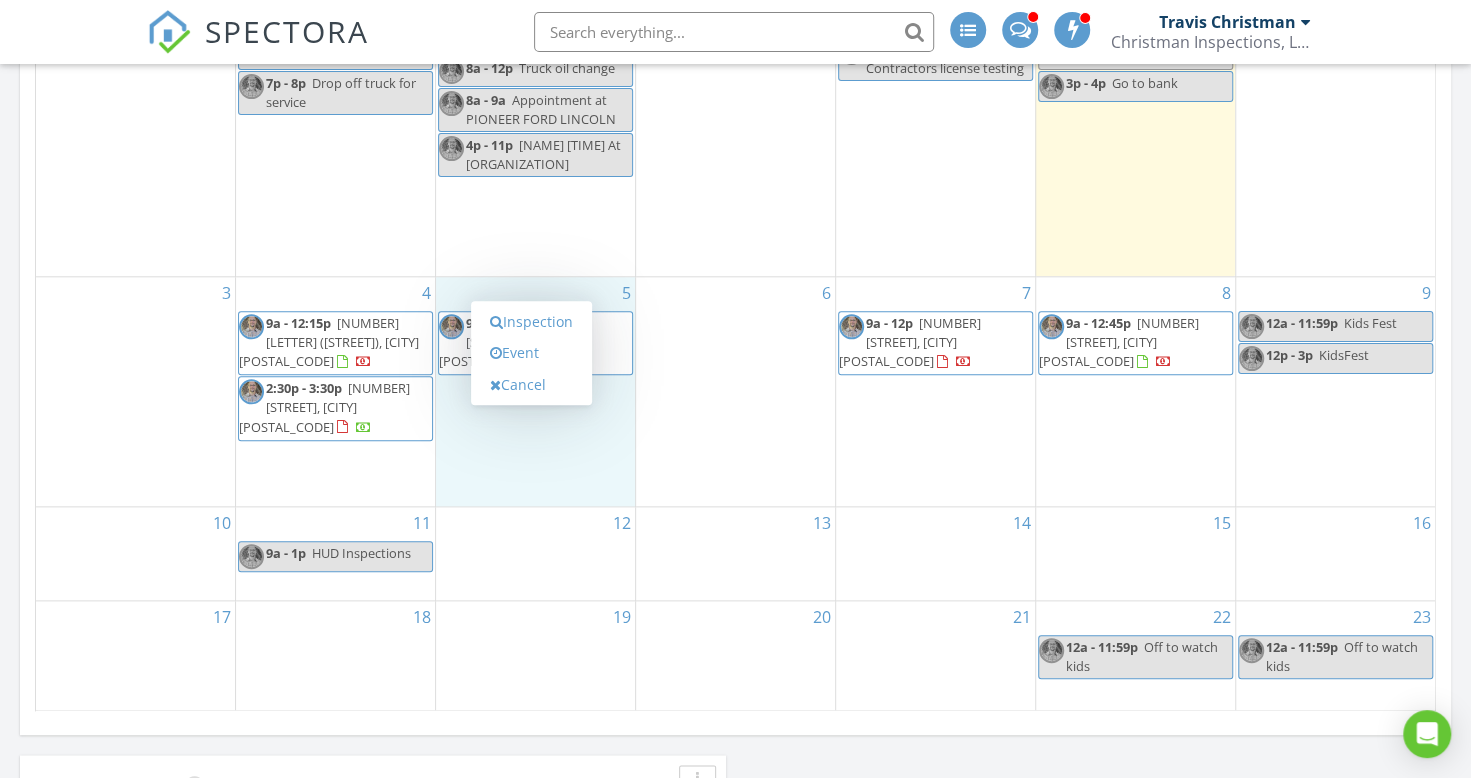click on "Inspection" at bounding box center [531, 322] 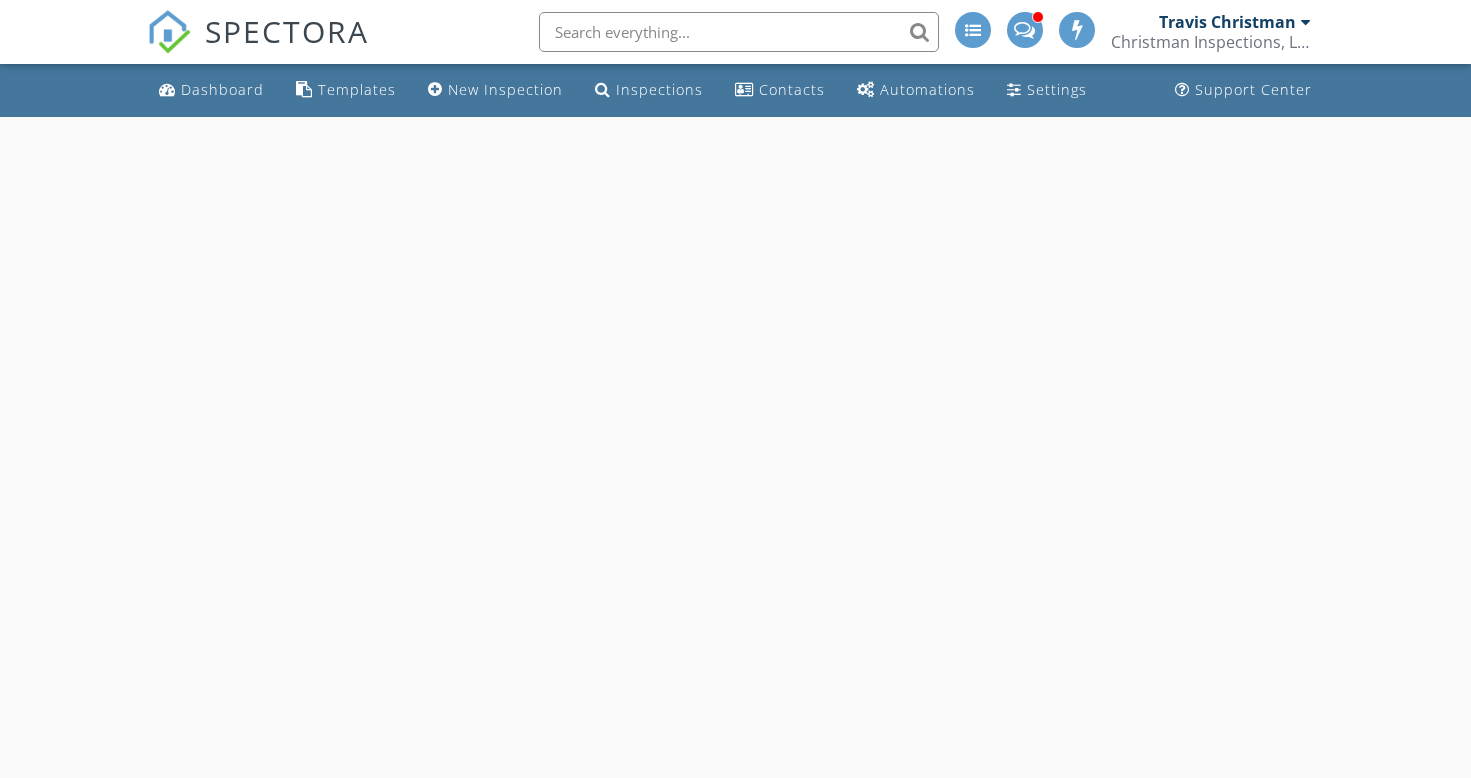 scroll, scrollTop: 0, scrollLeft: 0, axis: both 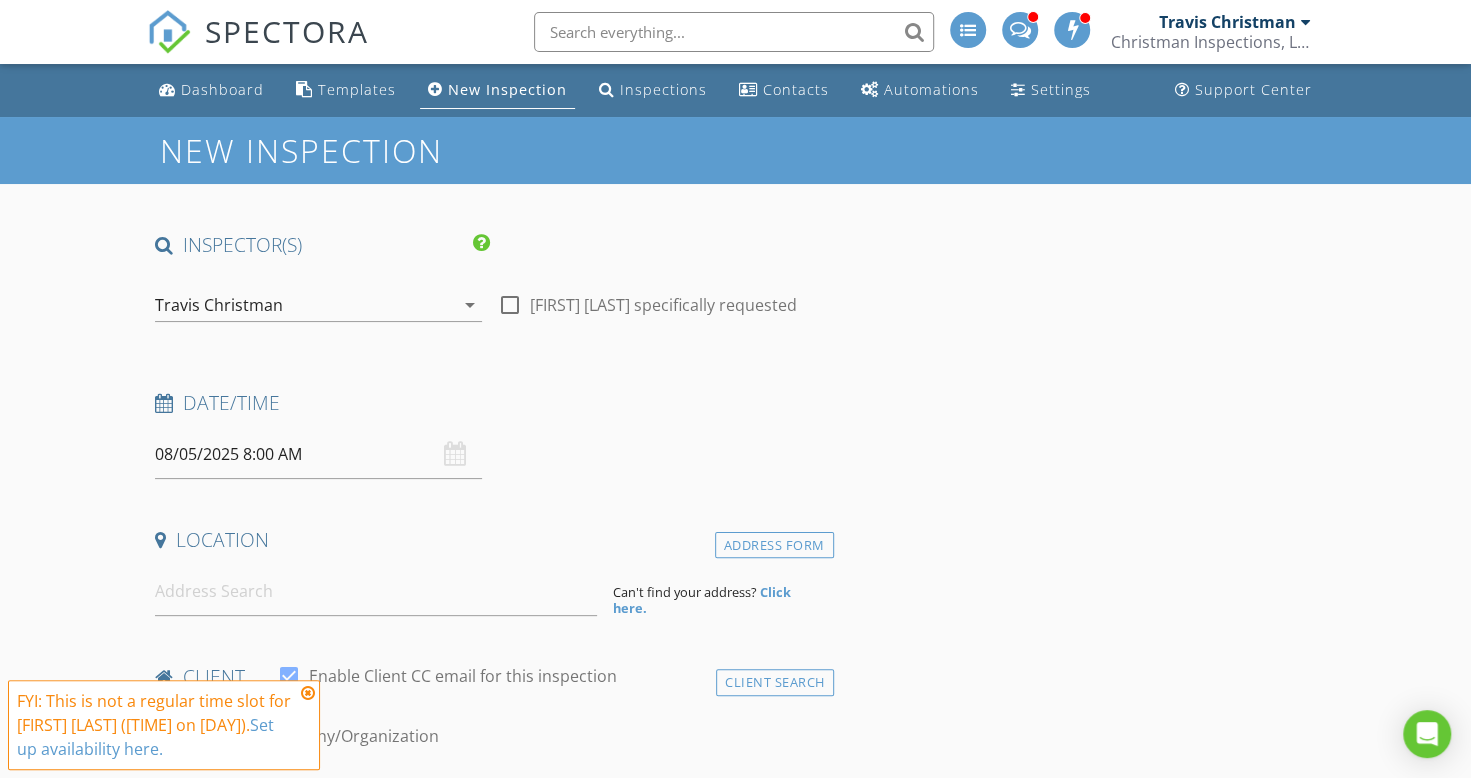 click on "Dashboard" at bounding box center (222, 89) 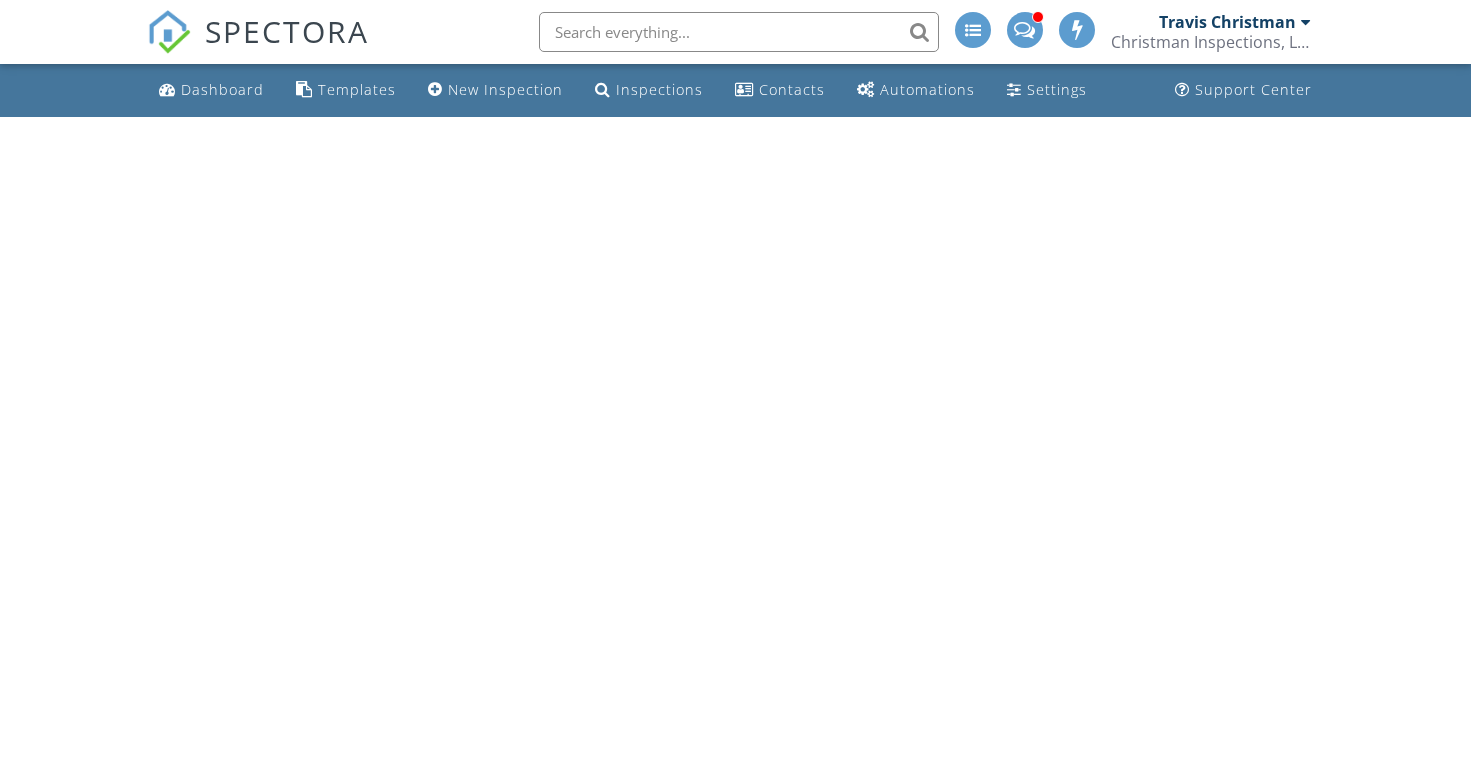 scroll, scrollTop: 0, scrollLeft: 0, axis: both 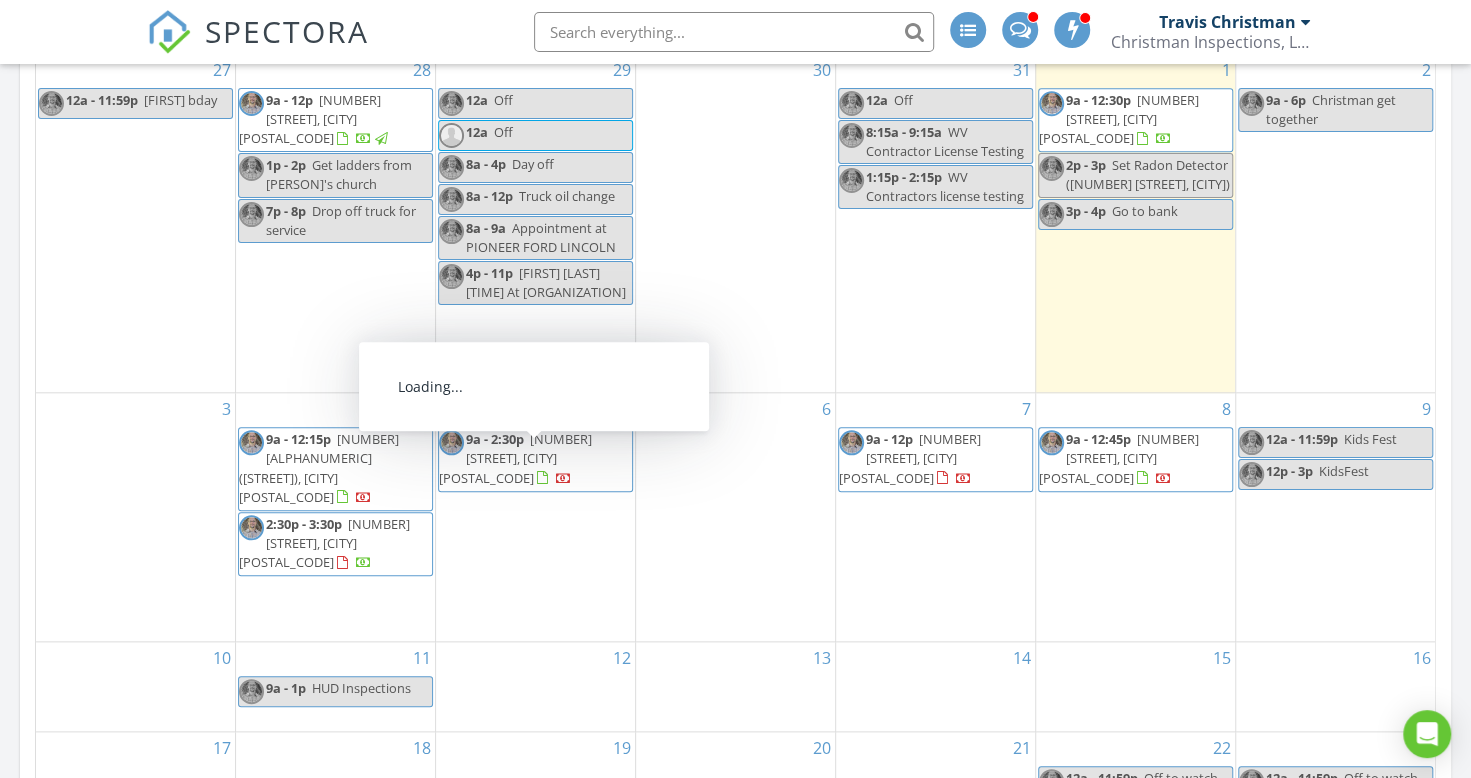 click on "104 Oakview Ln, Marietta 45750" at bounding box center [515, 458] 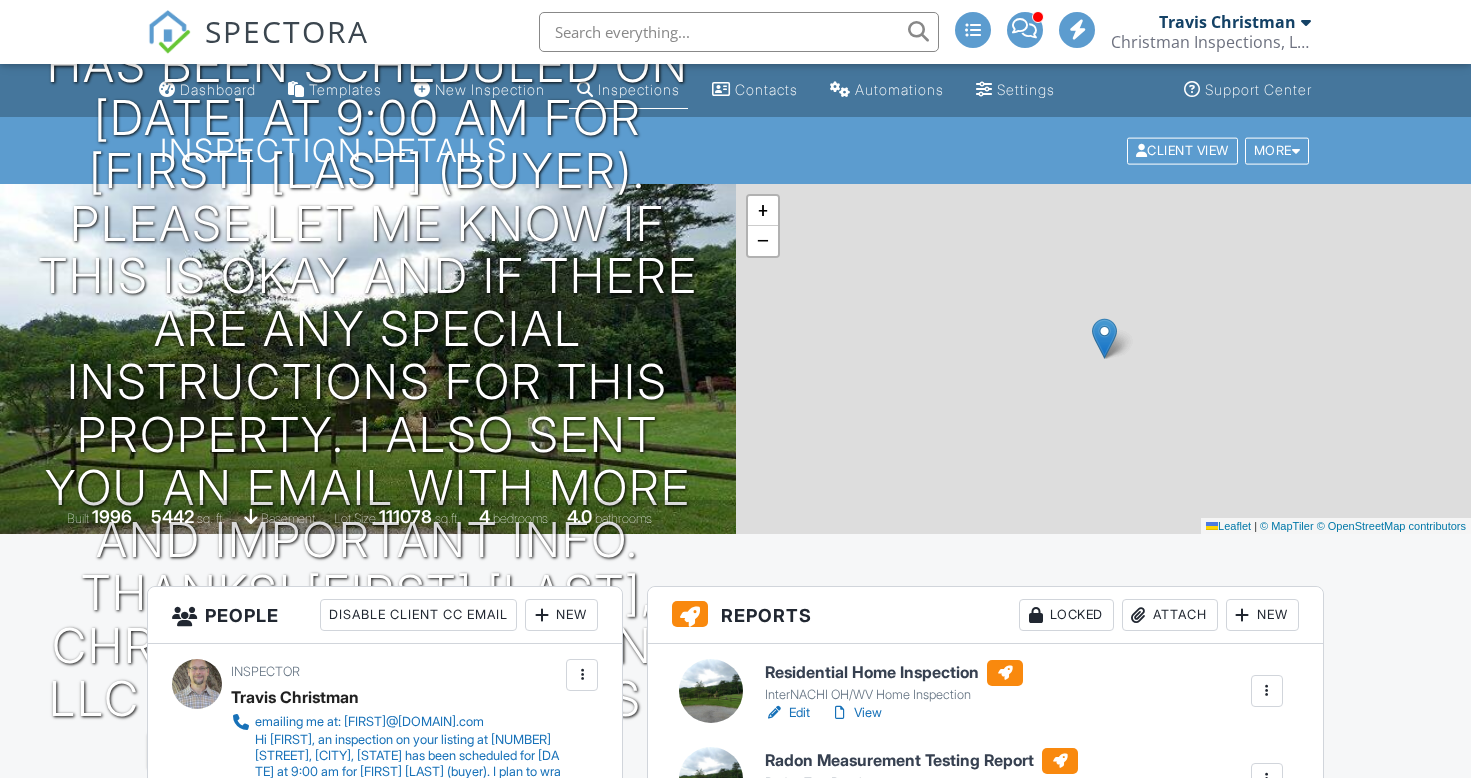 scroll, scrollTop: 0, scrollLeft: 0, axis: both 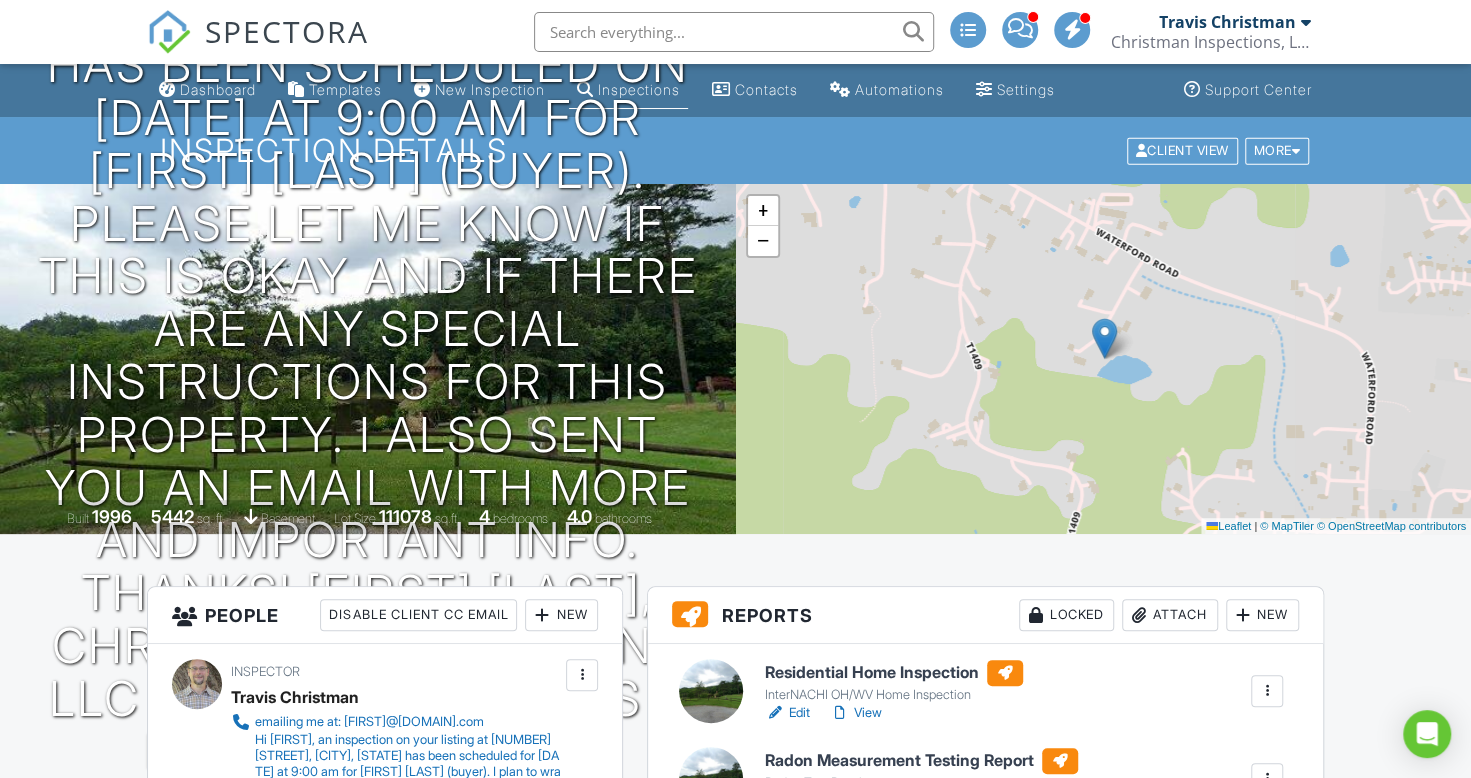 click on "Dashboard" at bounding box center [218, 89] 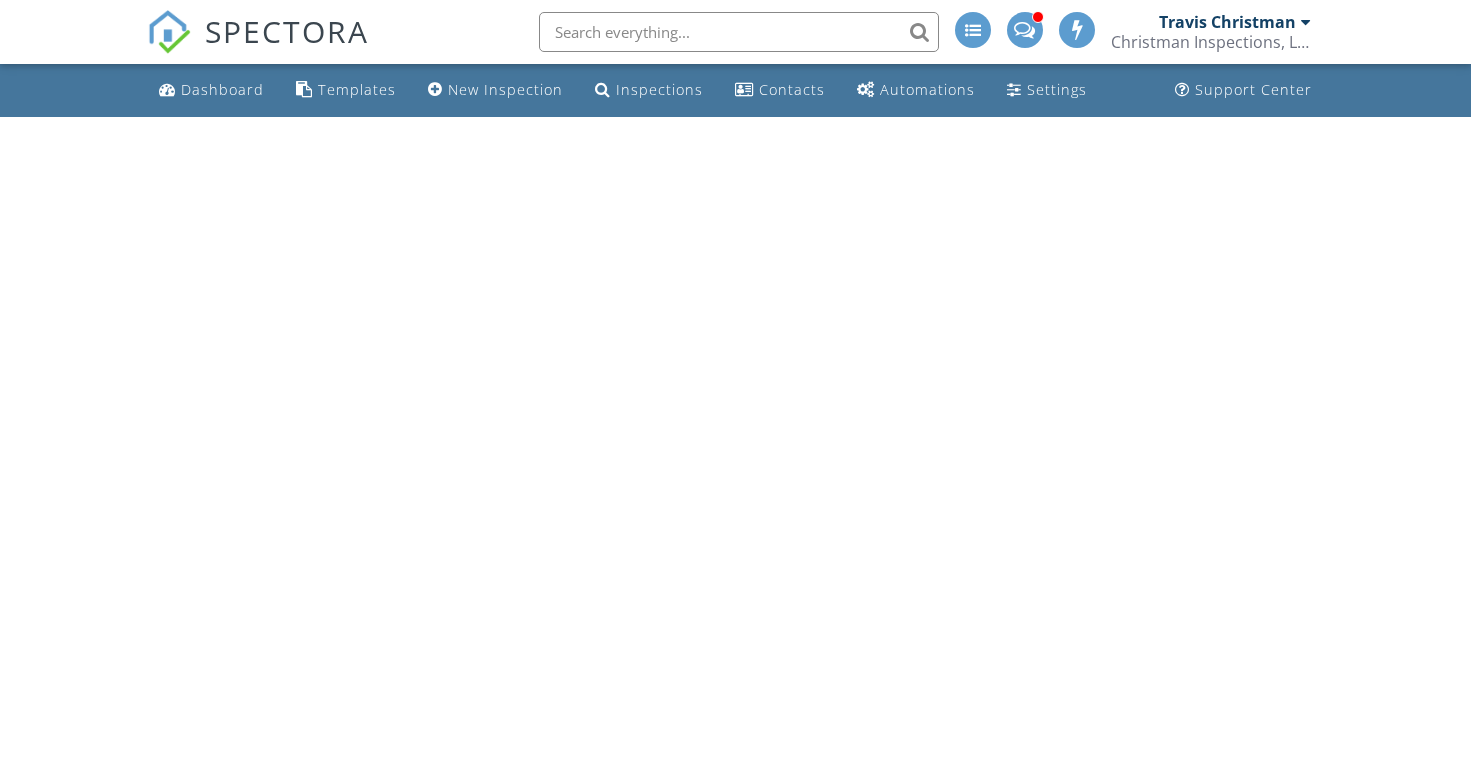 scroll, scrollTop: 0, scrollLeft: 0, axis: both 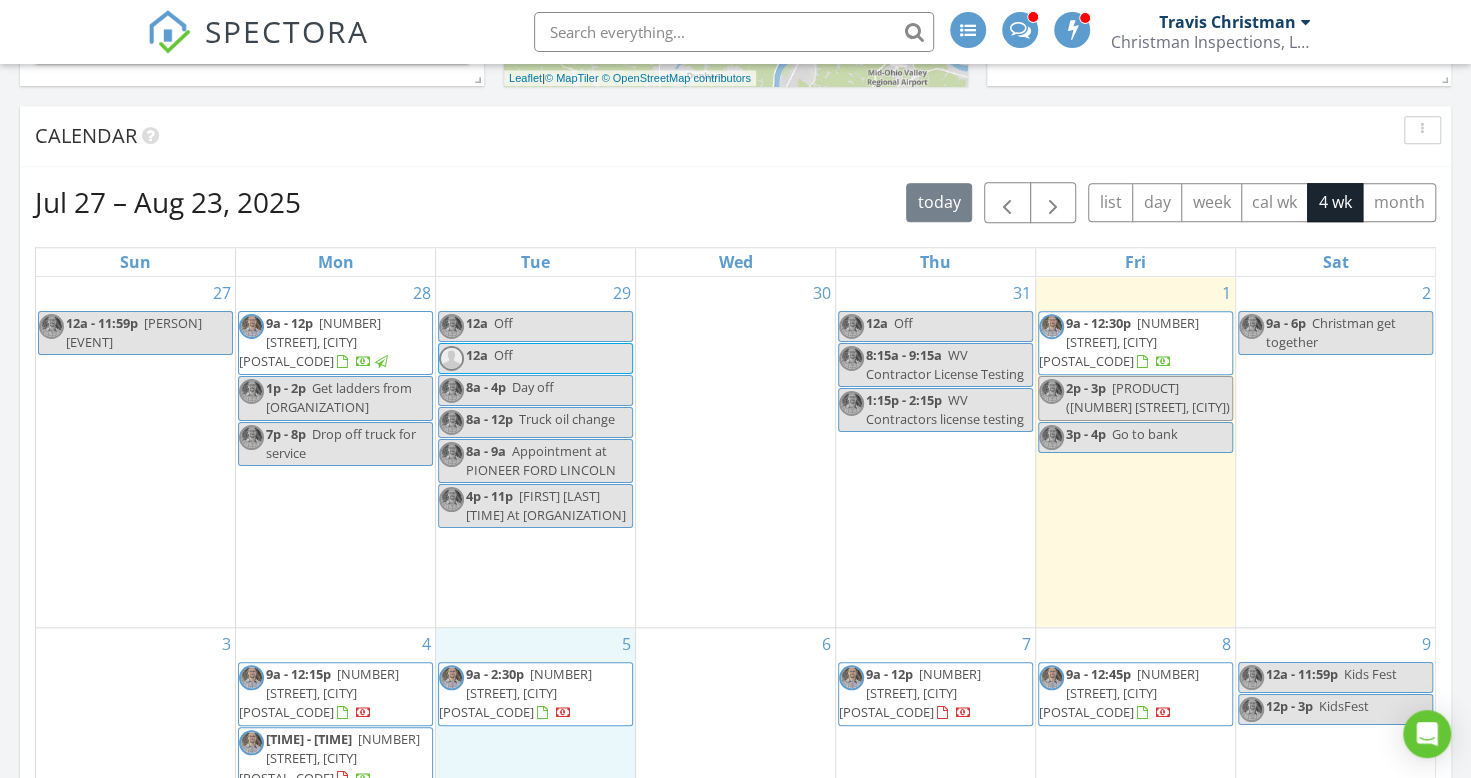 click on "[TIME] [NUMBER] [STREET], [CITY] [POSTAL_CODE]" at bounding box center [535, 742] 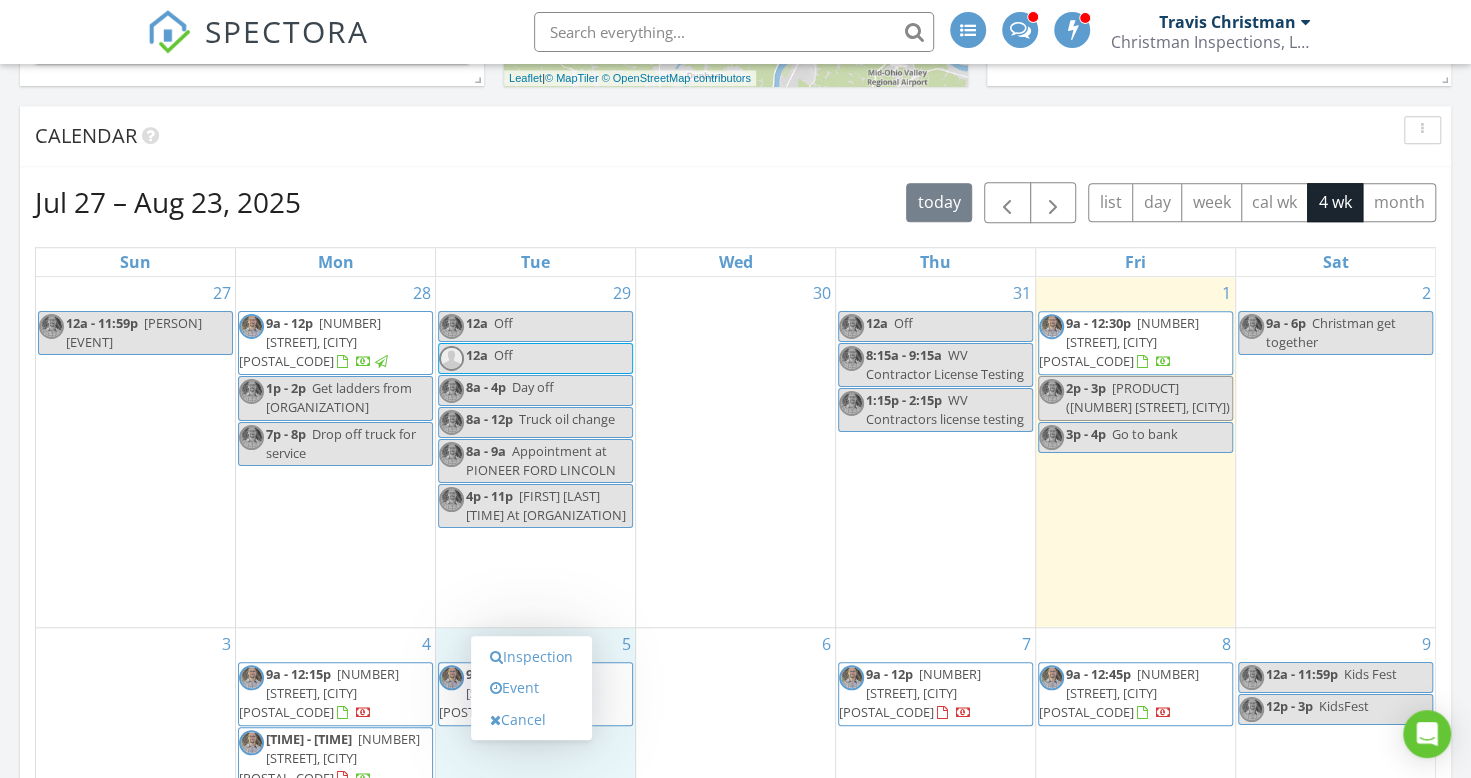 click on "Inspection" at bounding box center (531, 657) 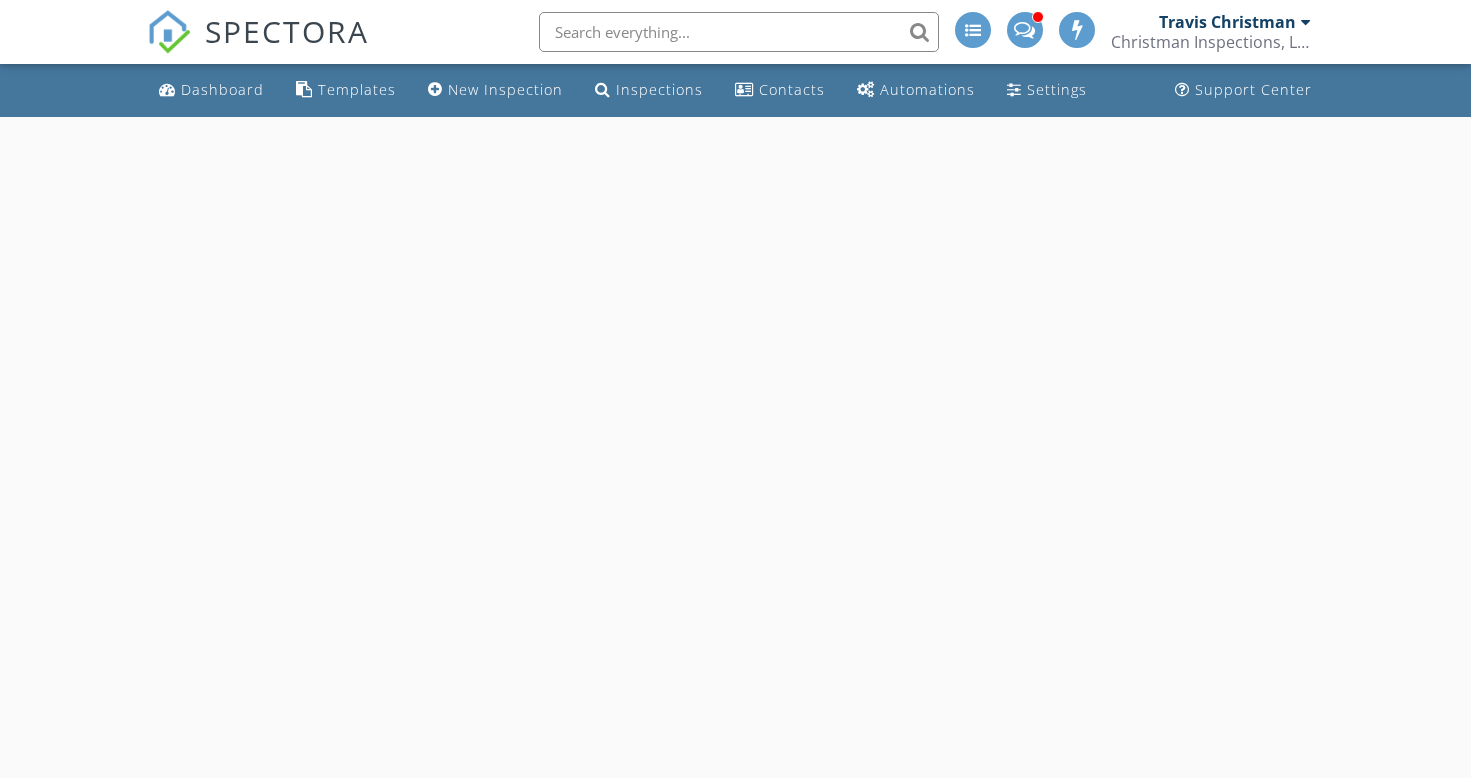 scroll, scrollTop: 0, scrollLeft: 0, axis: both 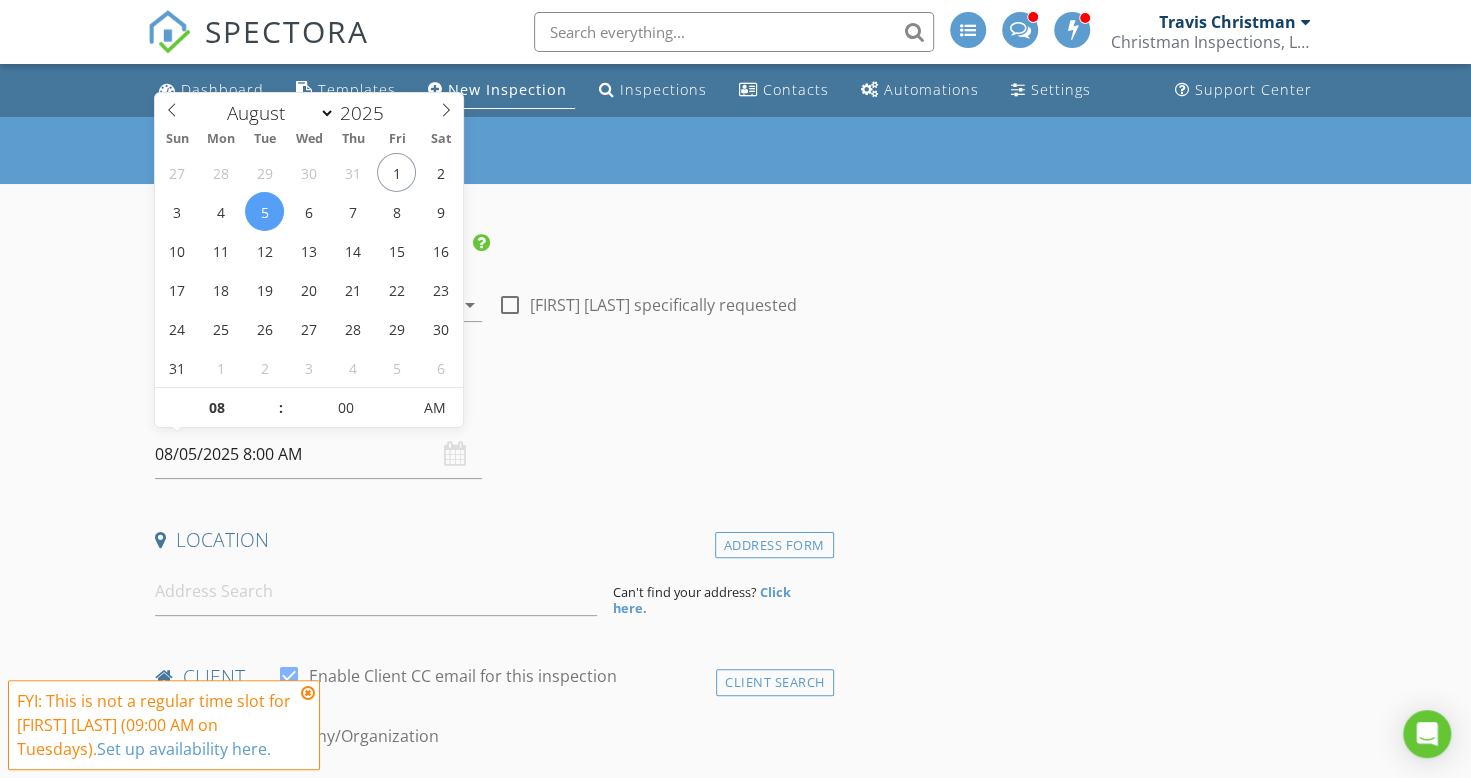 click on "08/05/2025 8:00 AM" at bounding box center [318, 454] 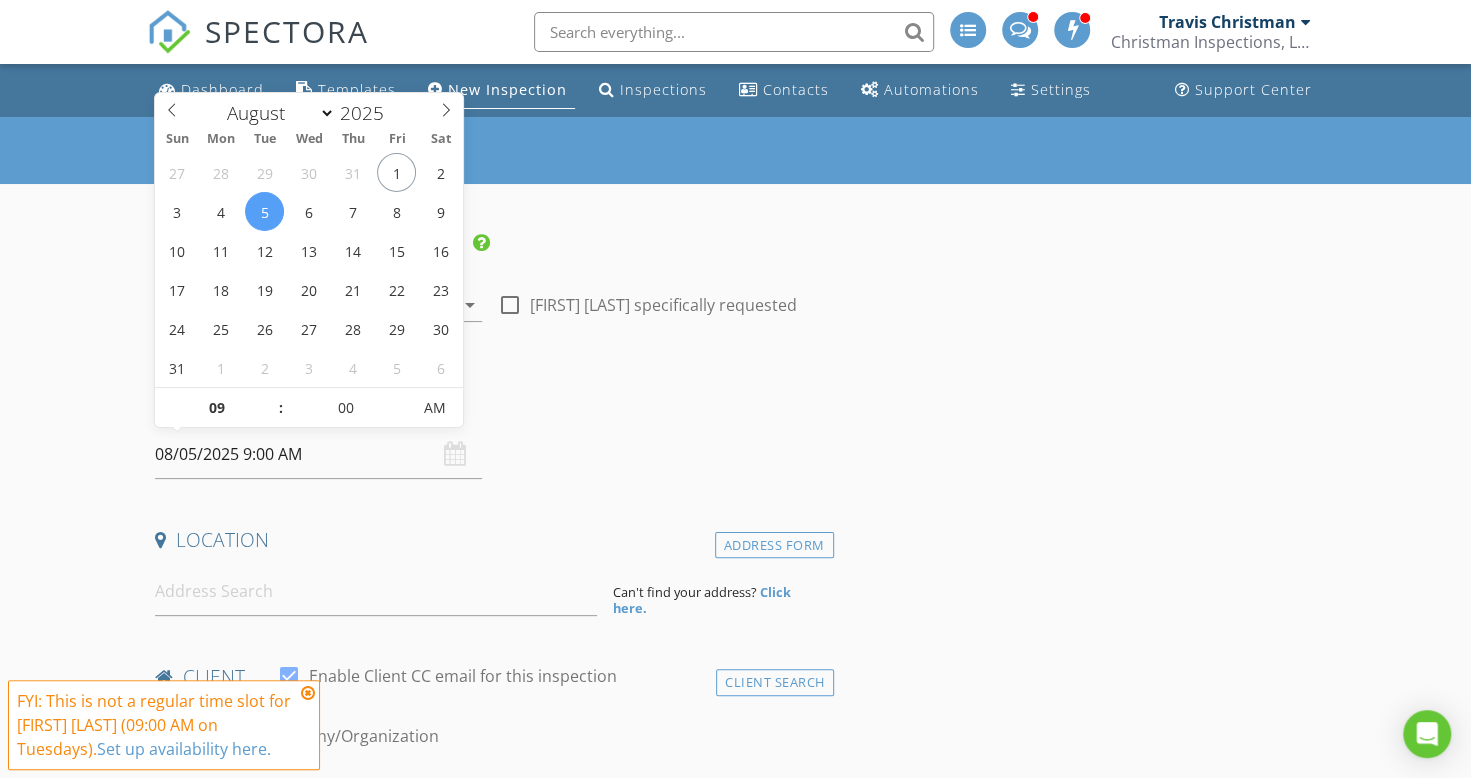 click at bounding box center (271, 398) 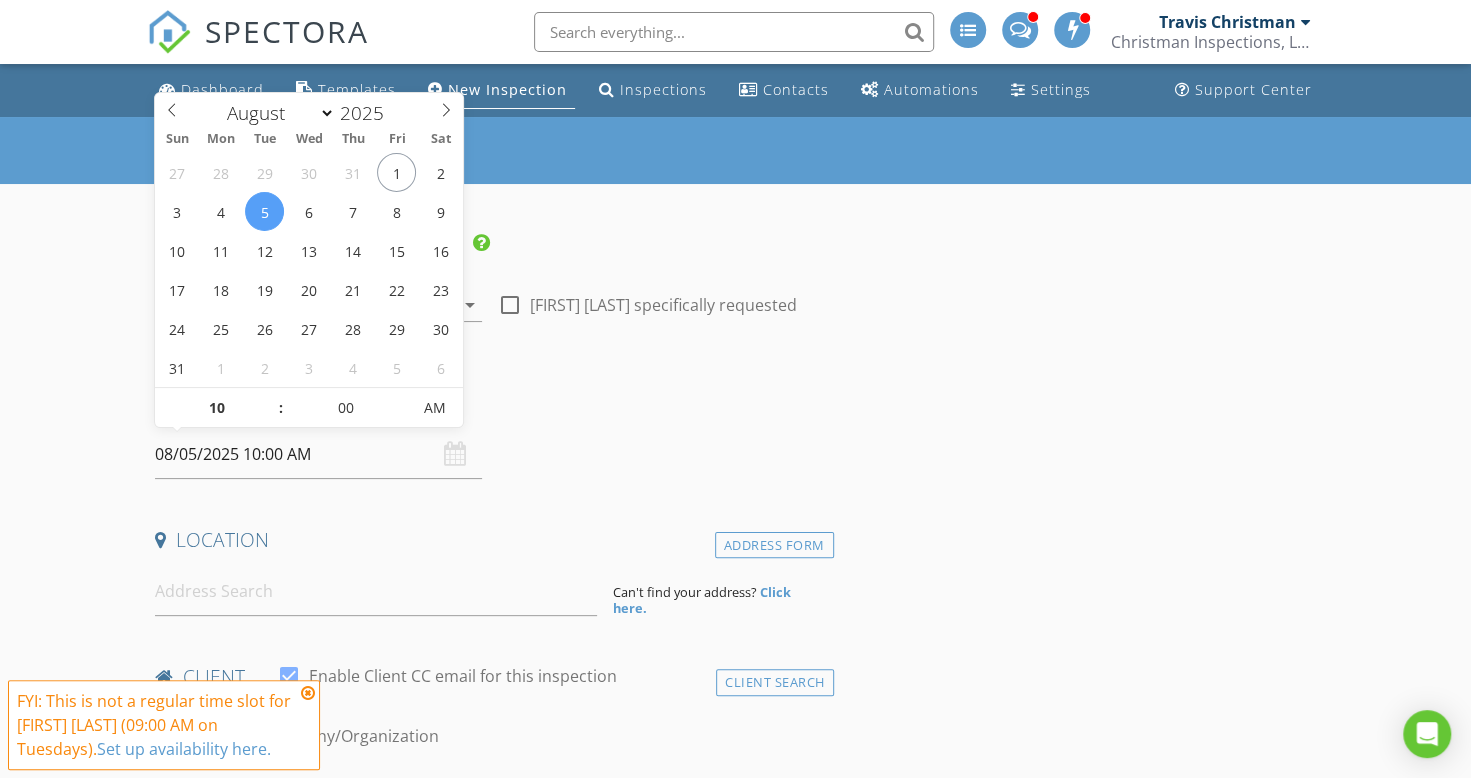 click at bounding box center [271, 398] 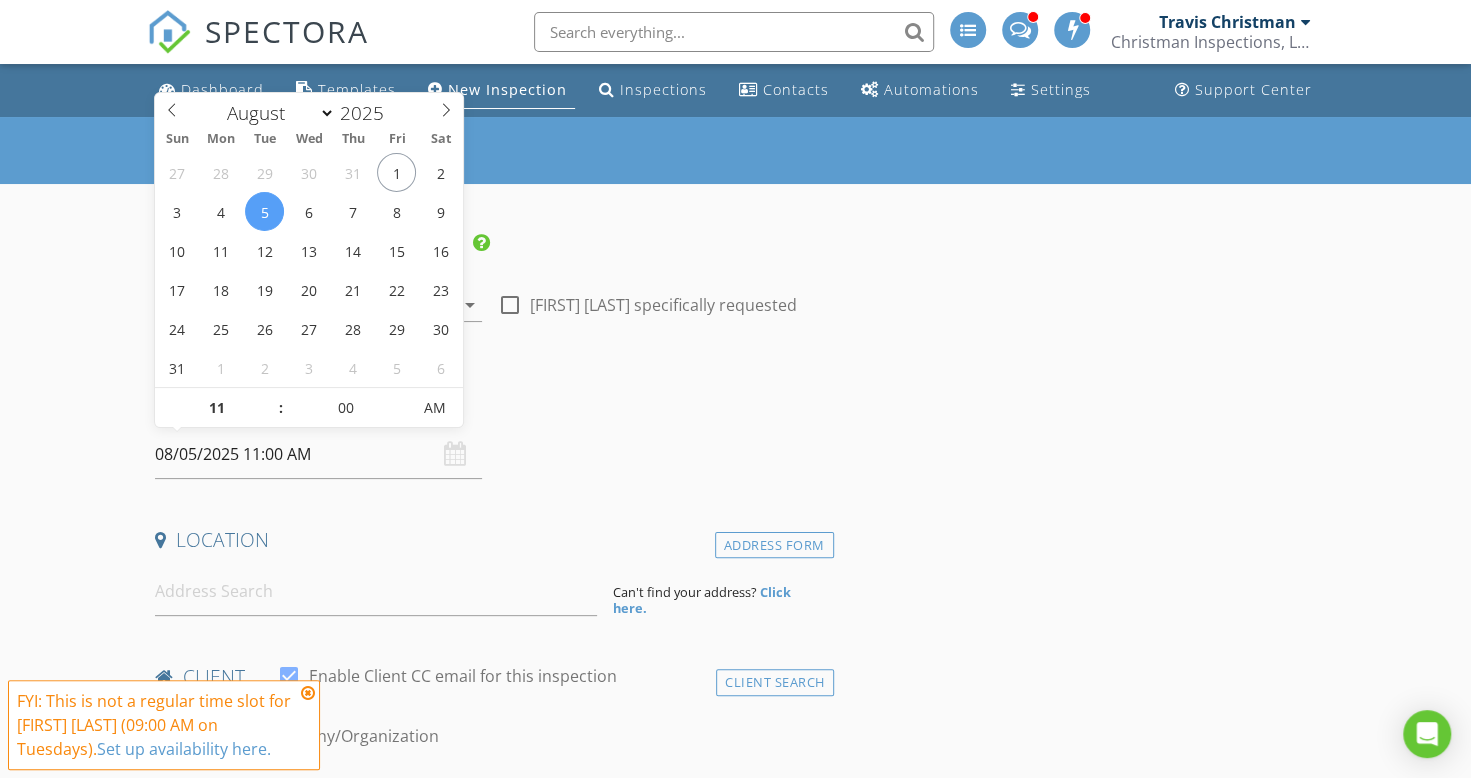 click at bounding box center (271, 398) 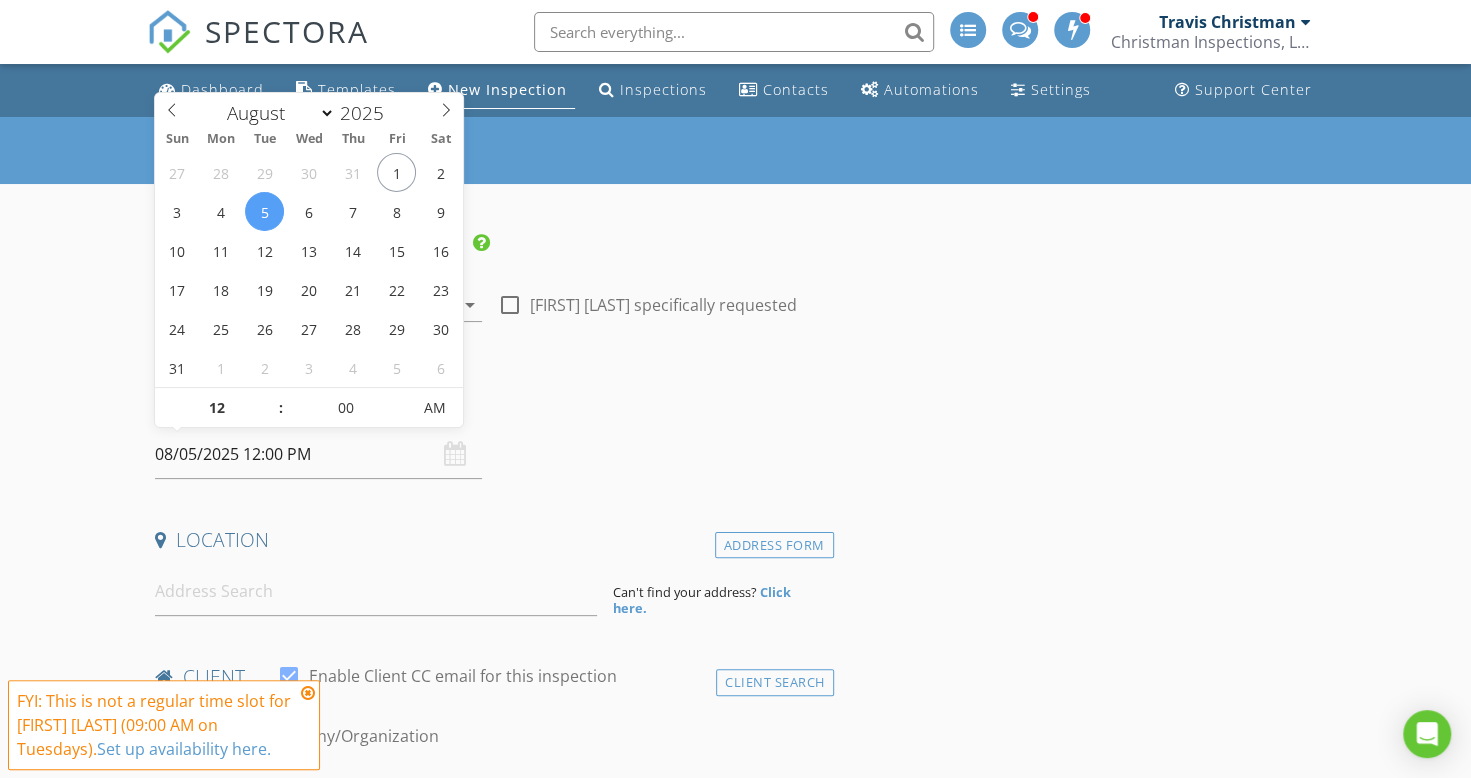 click at bounding box center [271, 398] 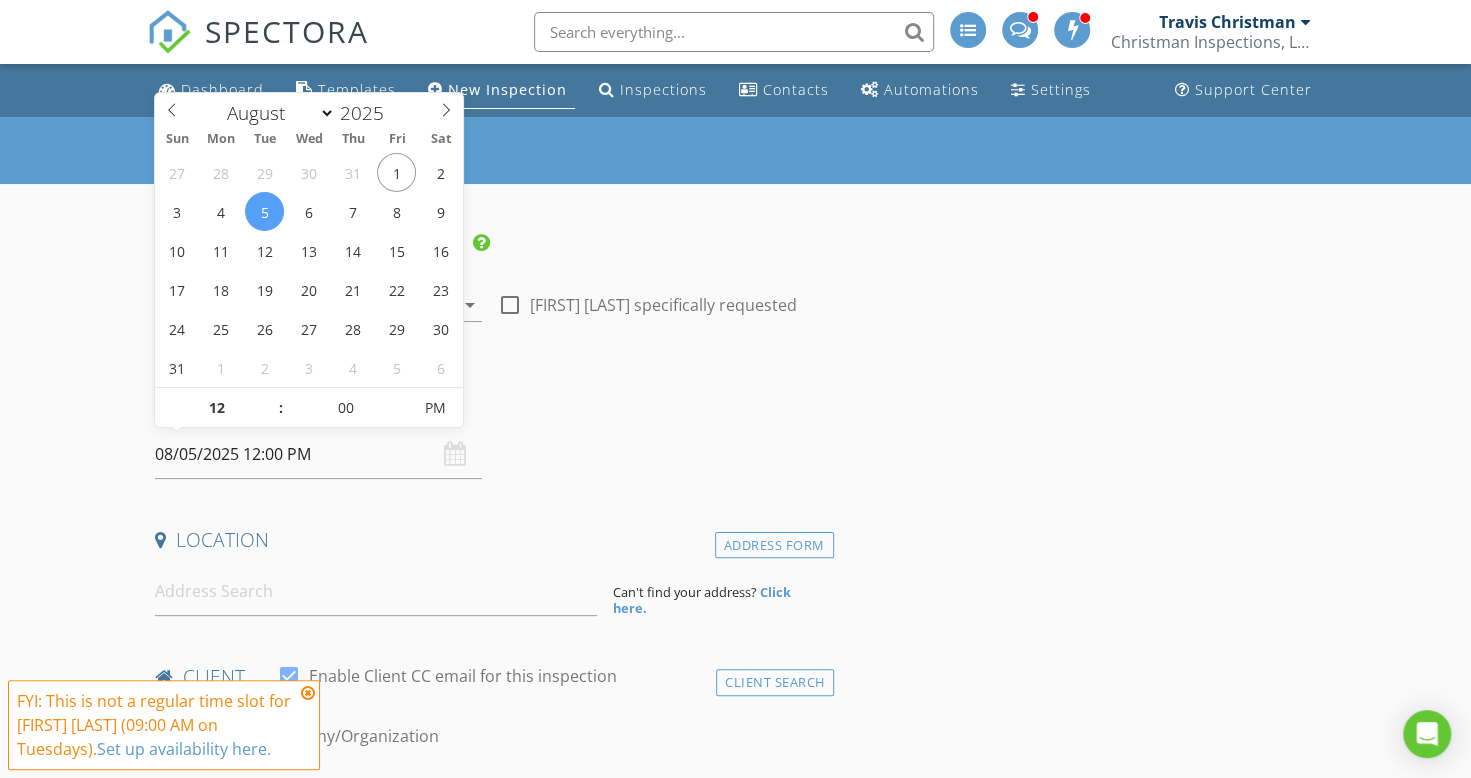 type on "01" 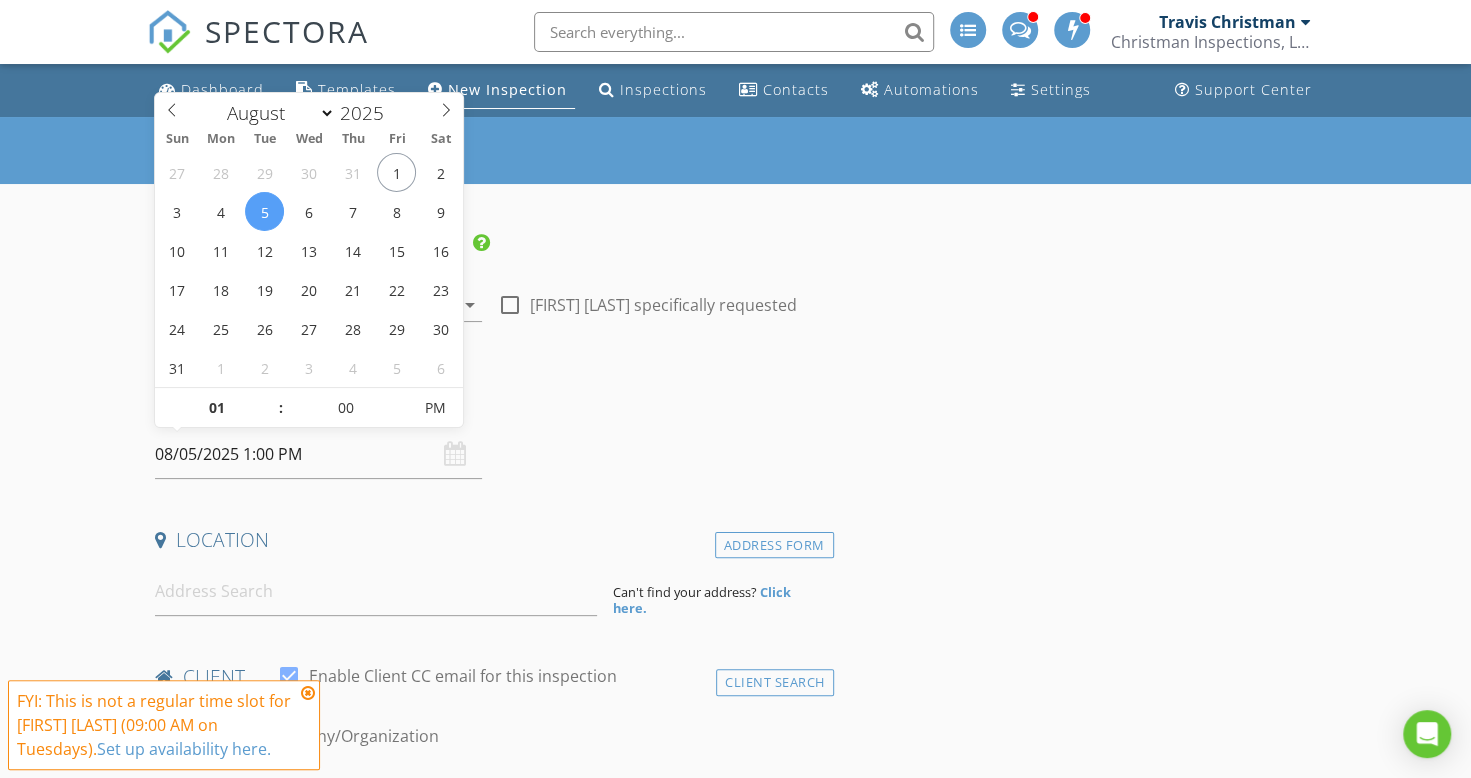 click at bounding box center [271, 398] 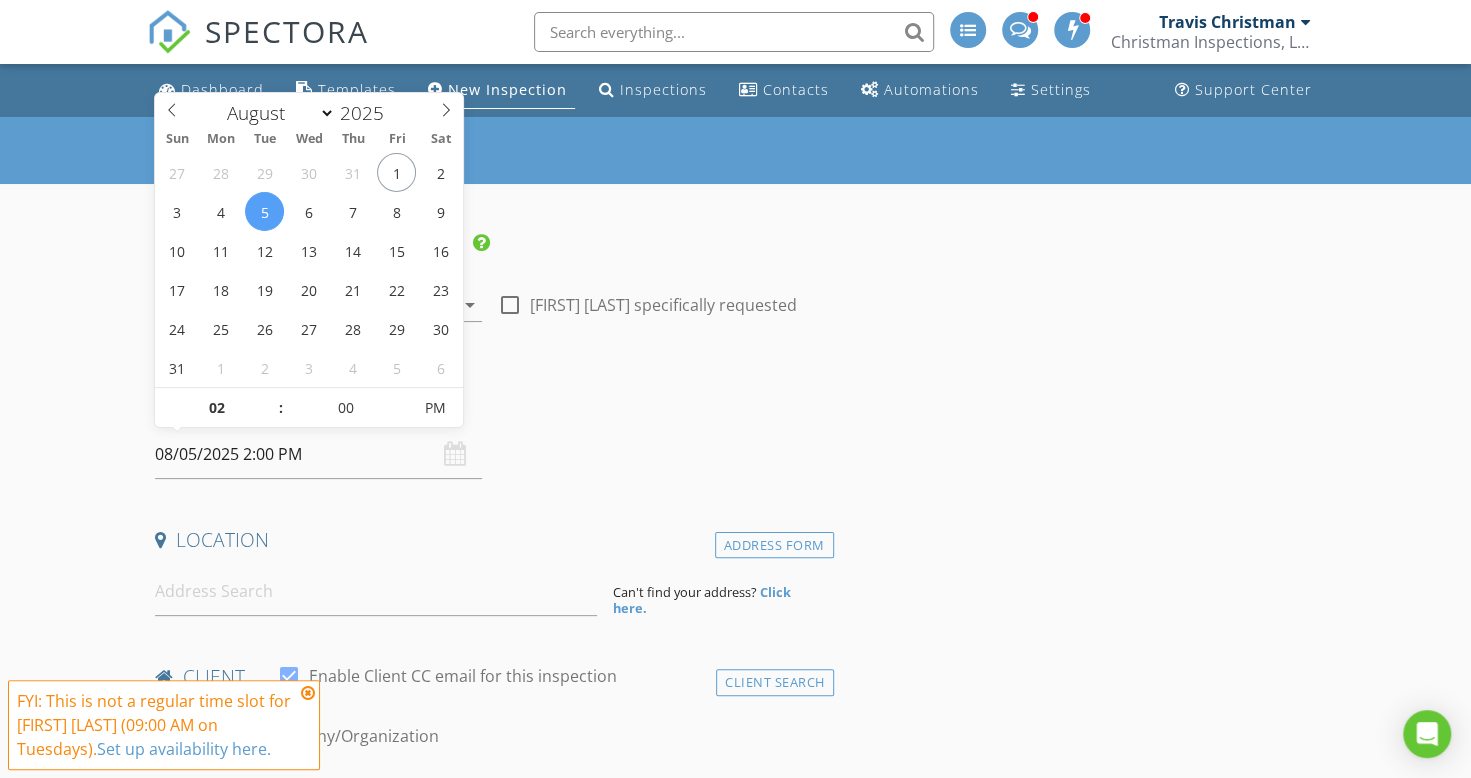 click at bounding box center (271, 398) 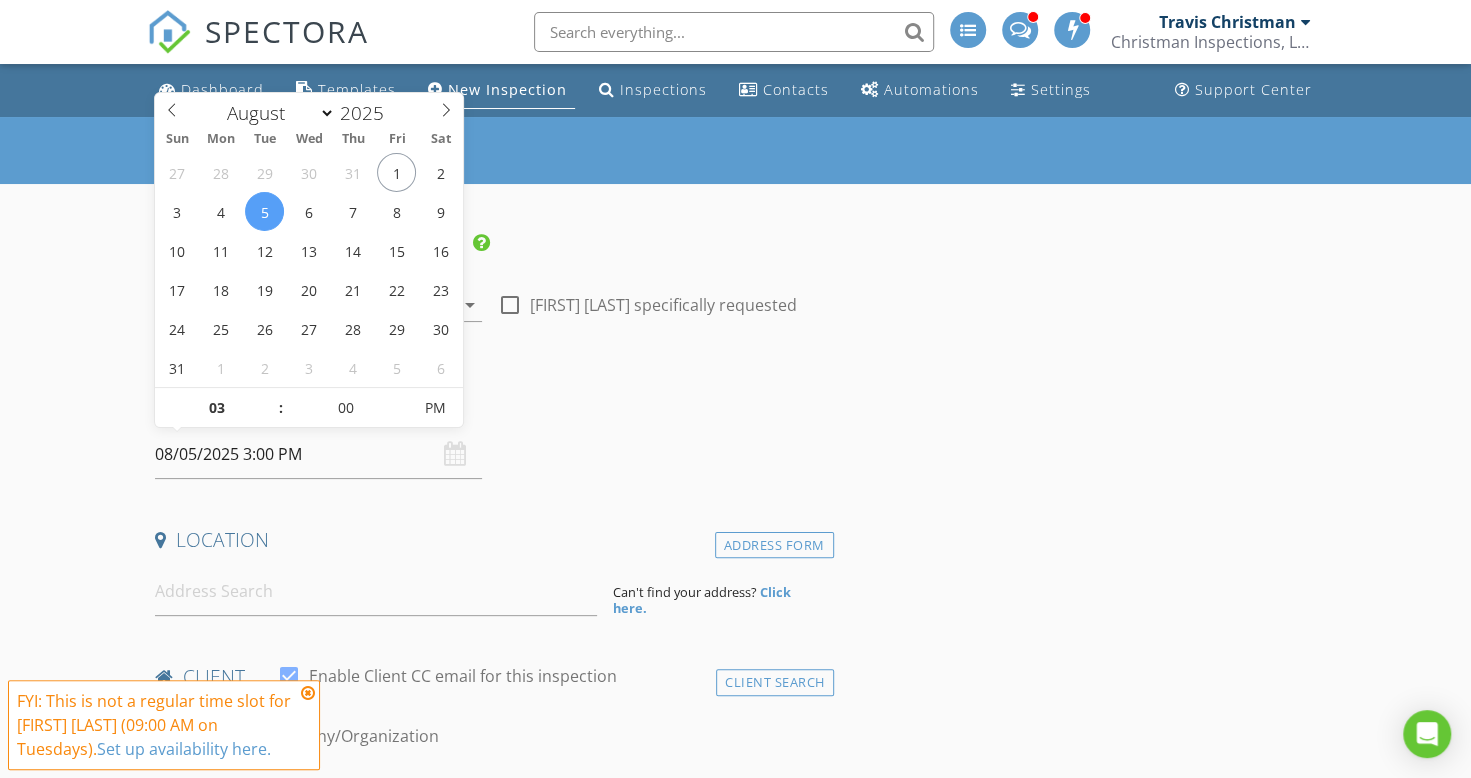 click at bounding box center [271, 398] 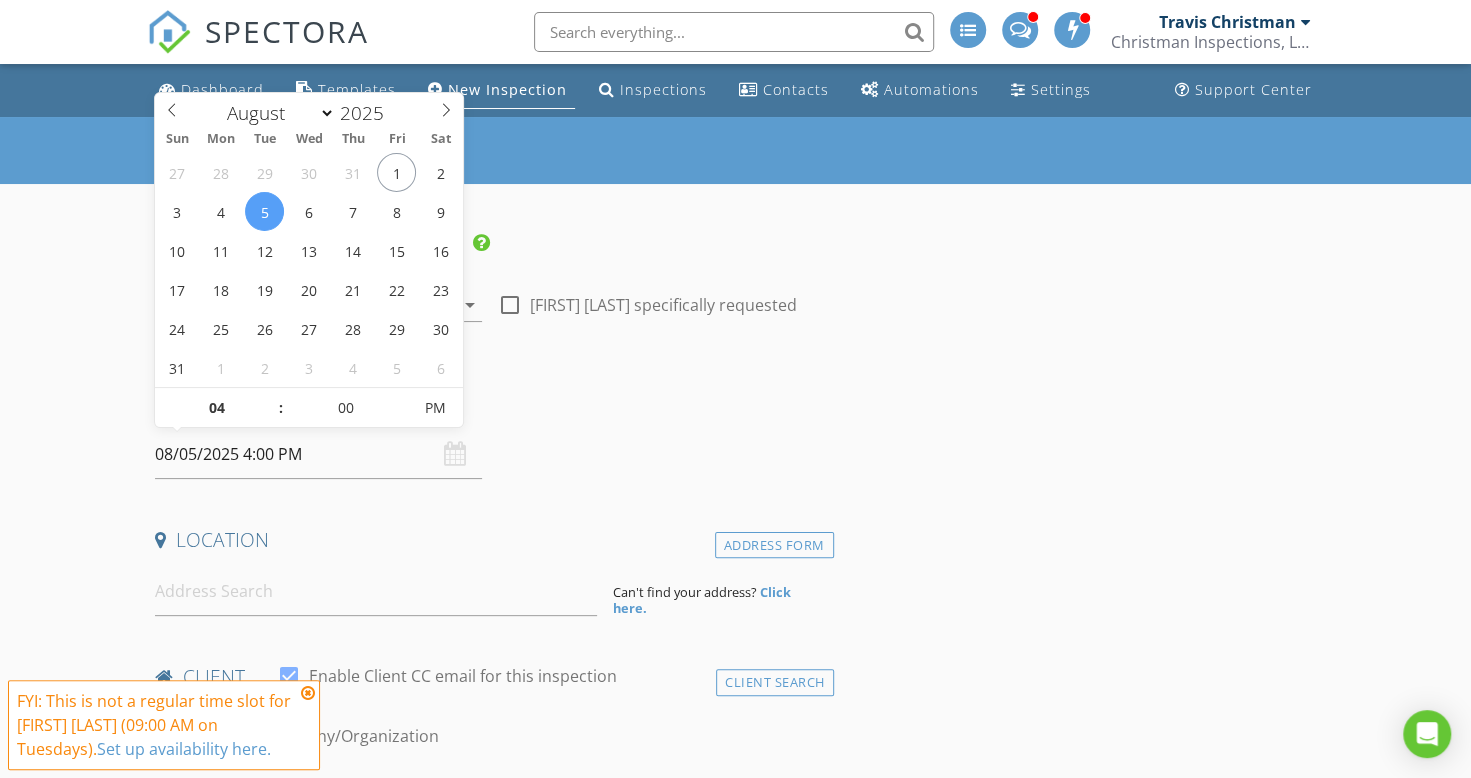 click at bounding box center (271, 398) 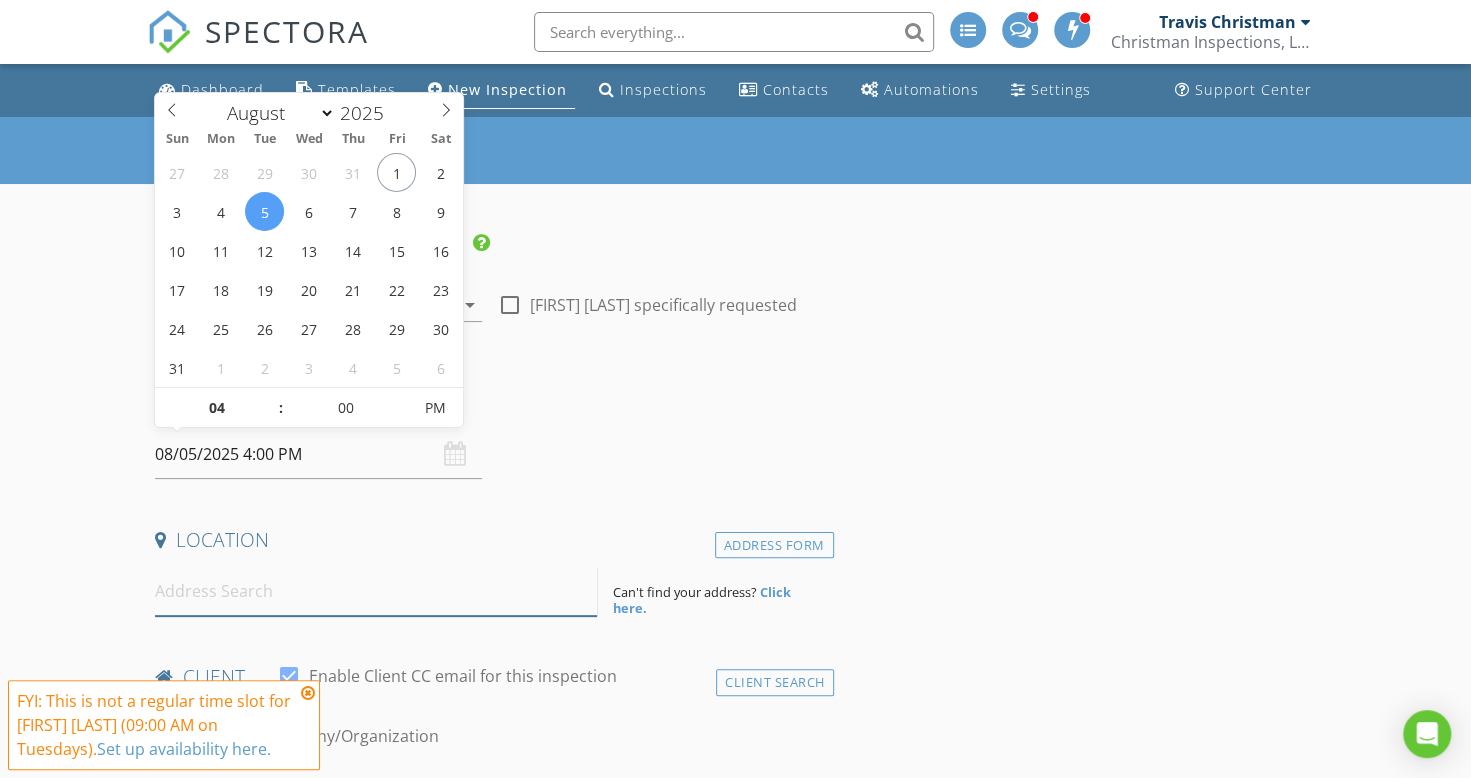 click at bounding box center (376, 591) 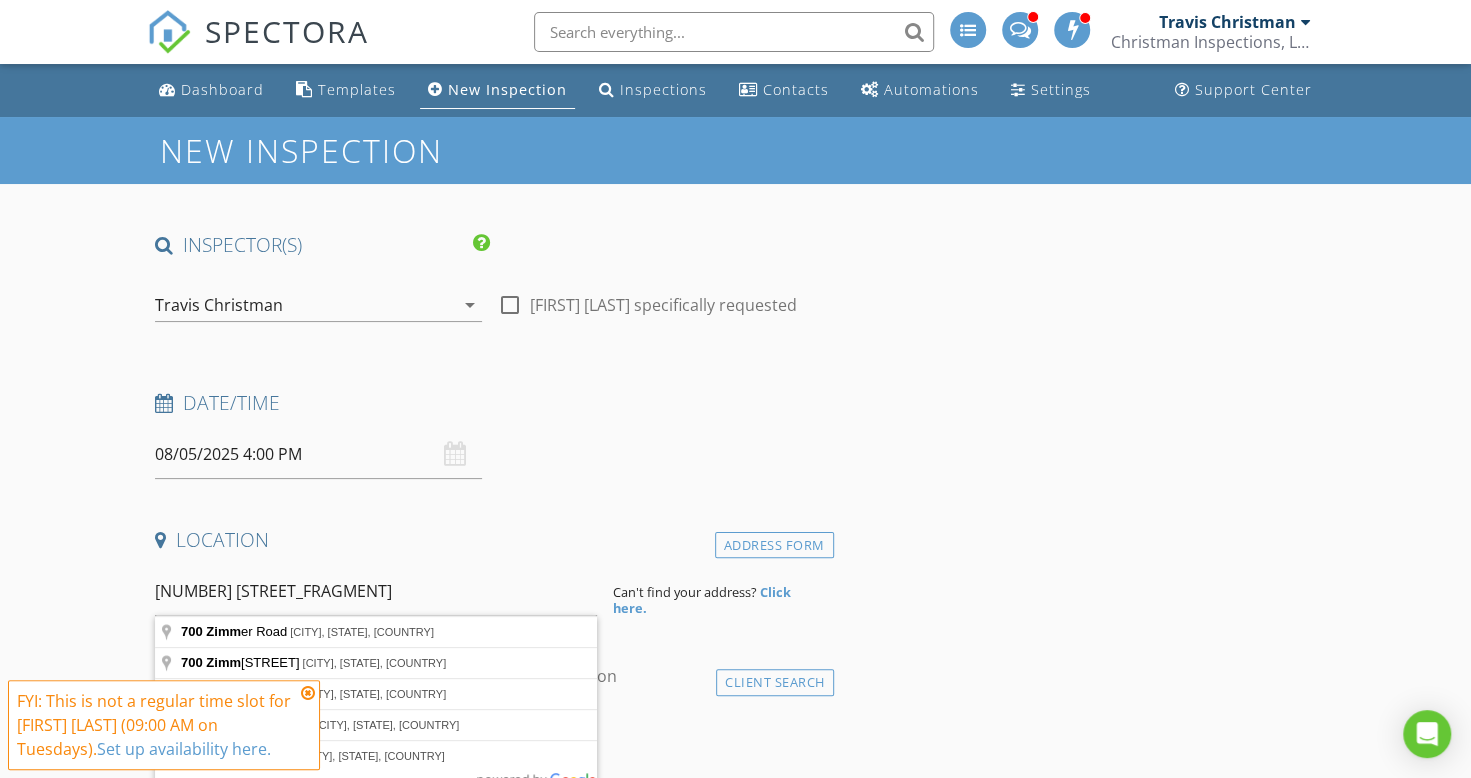 type on "700 Zimmer Road, Marietta, OH, USA" 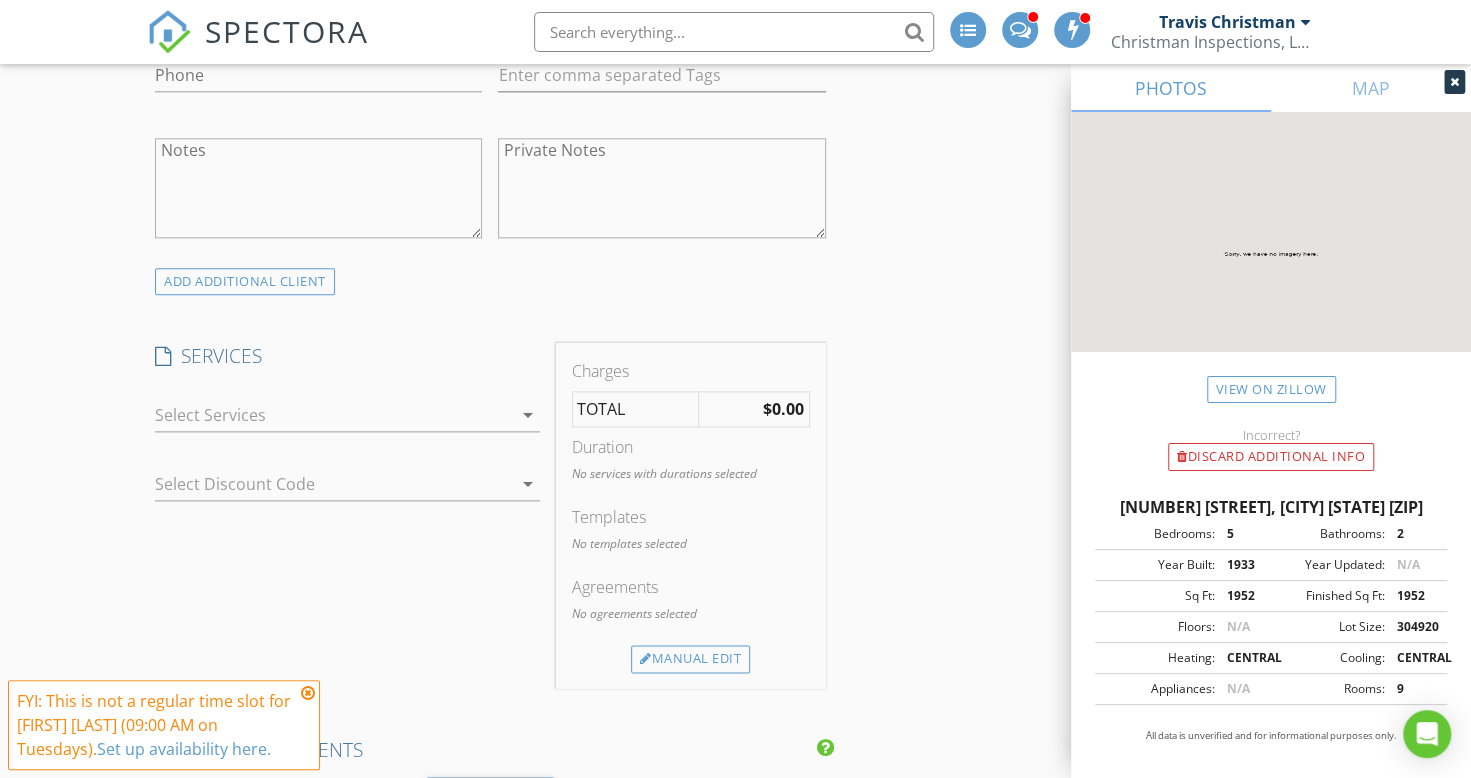 scroll, scrollTop: 1279, scrollLeft: 0, axis: vertical 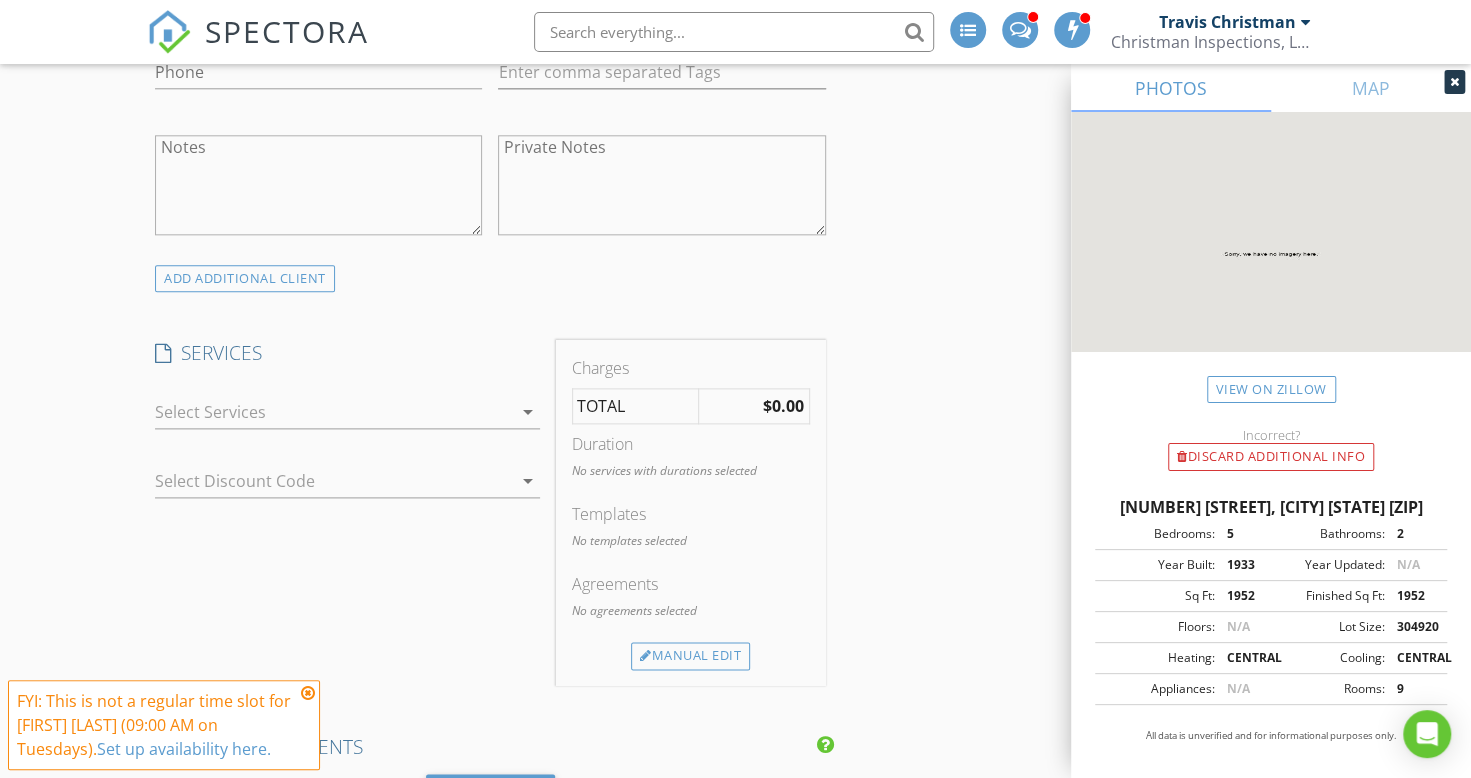 click on "arrow_drop_down" at bounding box center [528, 412] 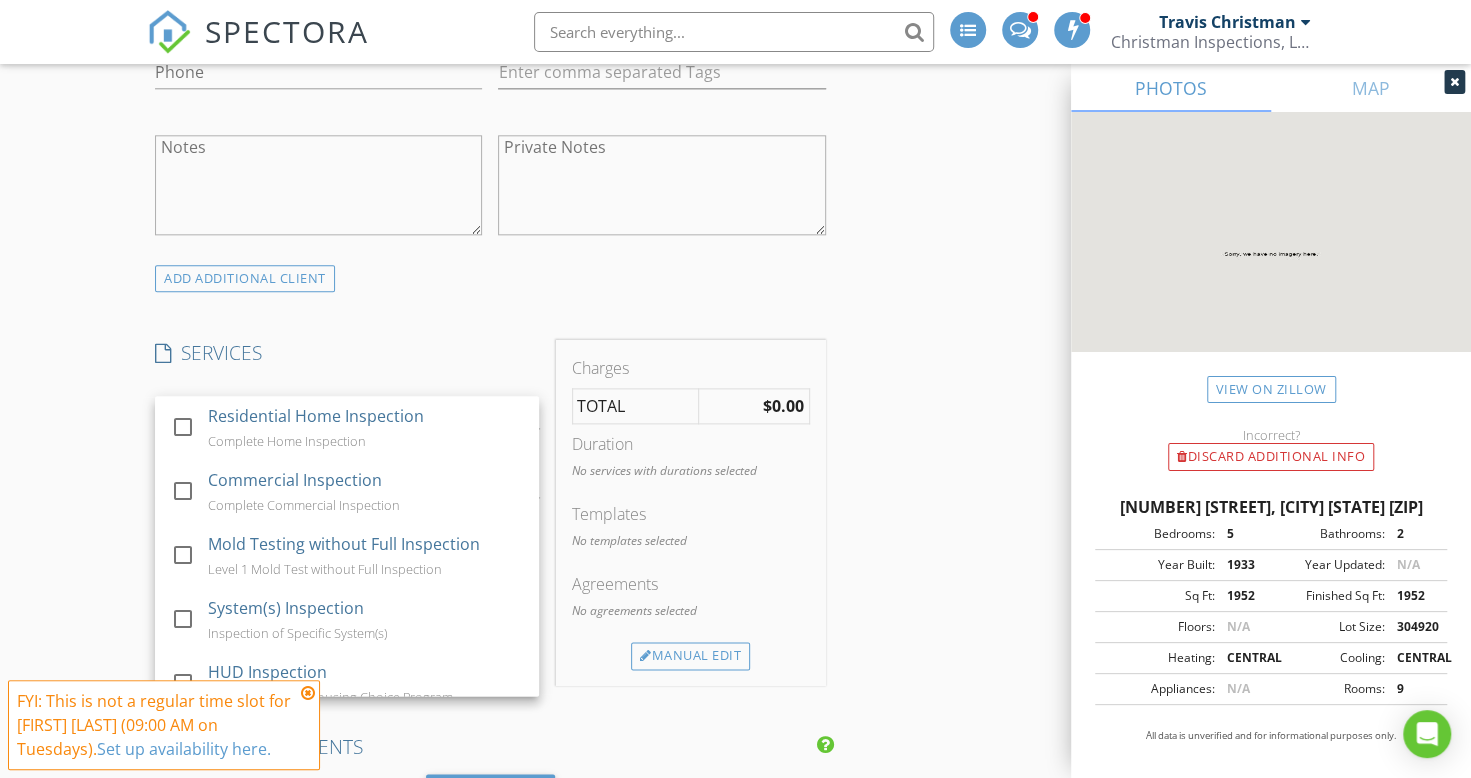 click on "ADD ADDITIONAL client" at bounding box center [490, 278] 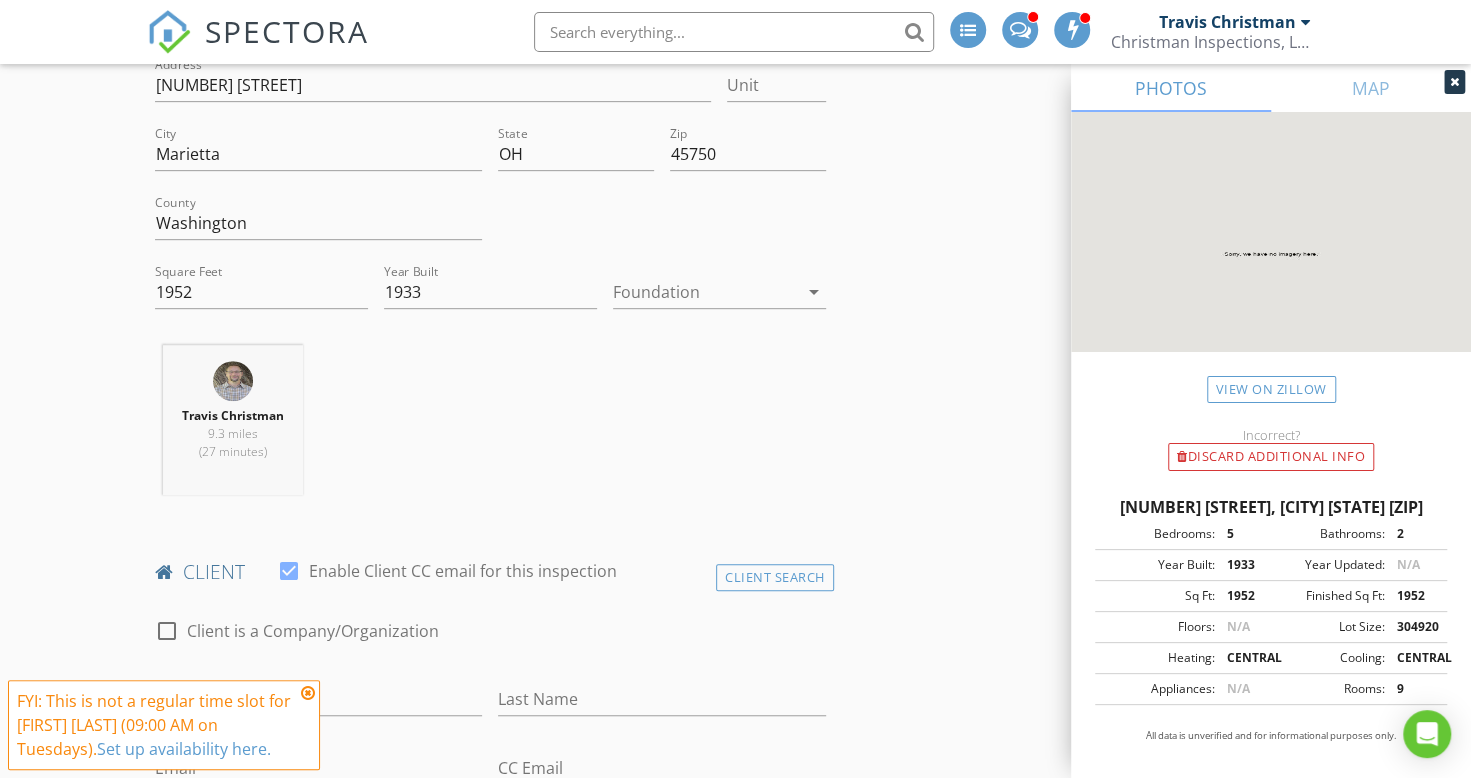 scroll, scrollTop: 513, scrollLeft: 0, axis: vertical 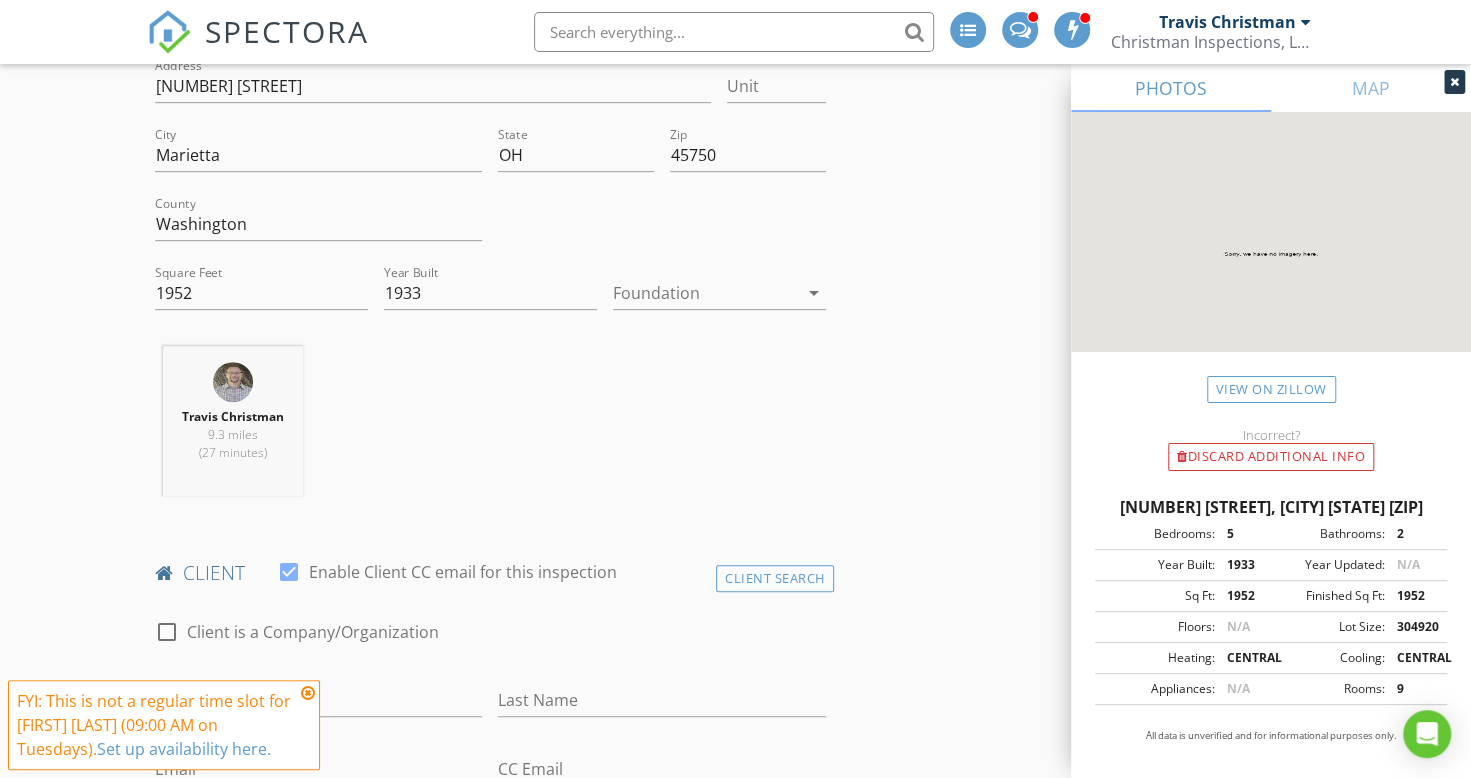 click at bounding box center [705, 293] 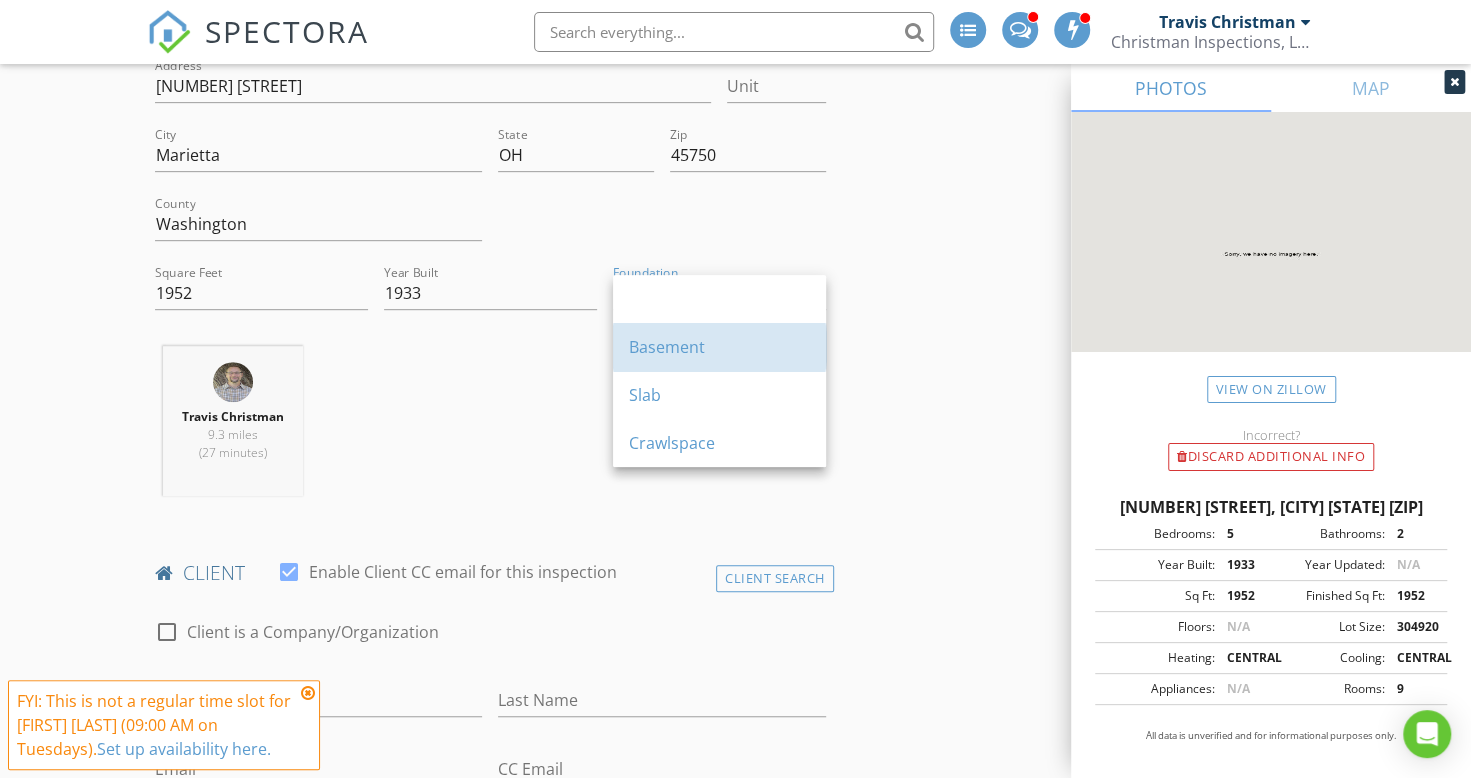 click on "Basement" at bounding box center (719, 347) 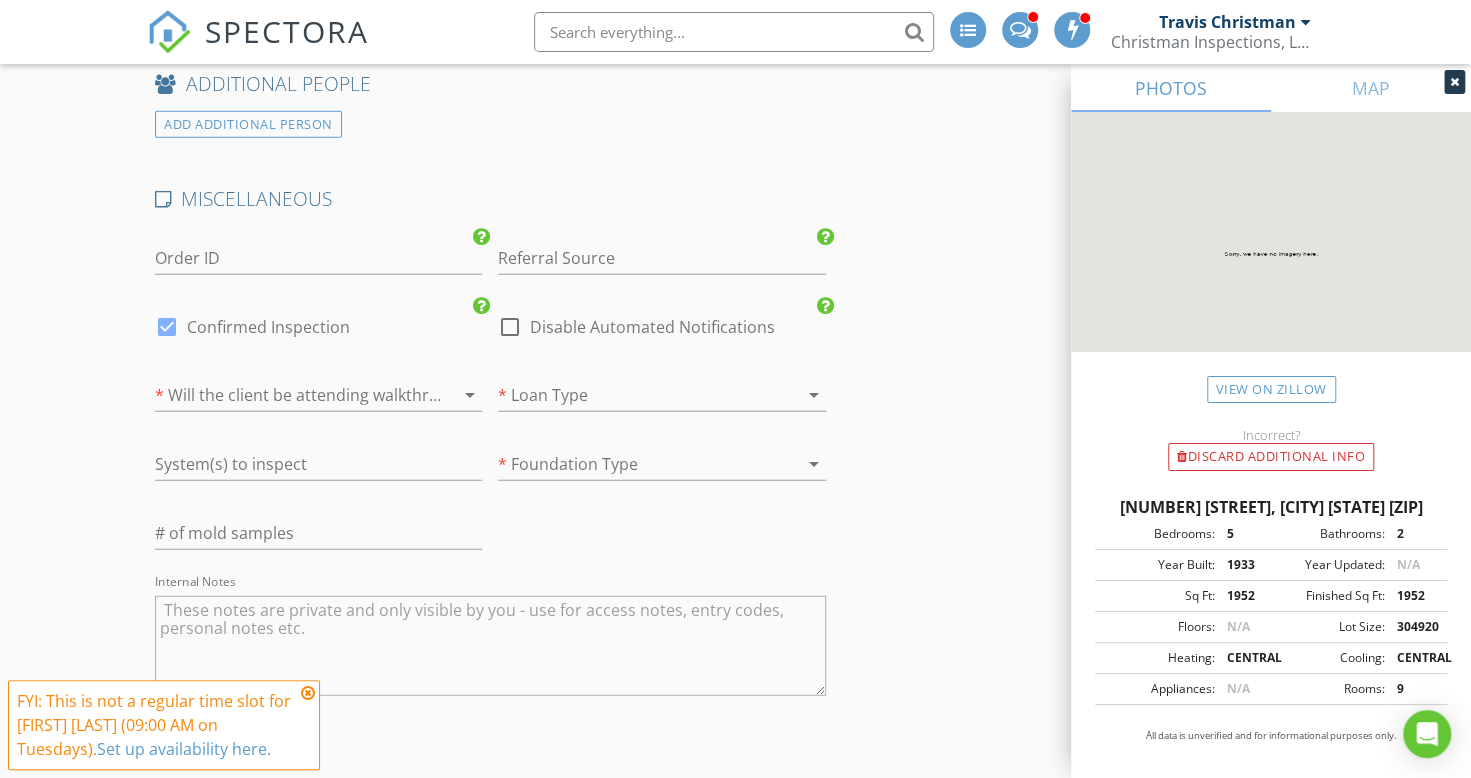scroll, scrollTop: 2770, scrollLeft: 0, axis: vertical 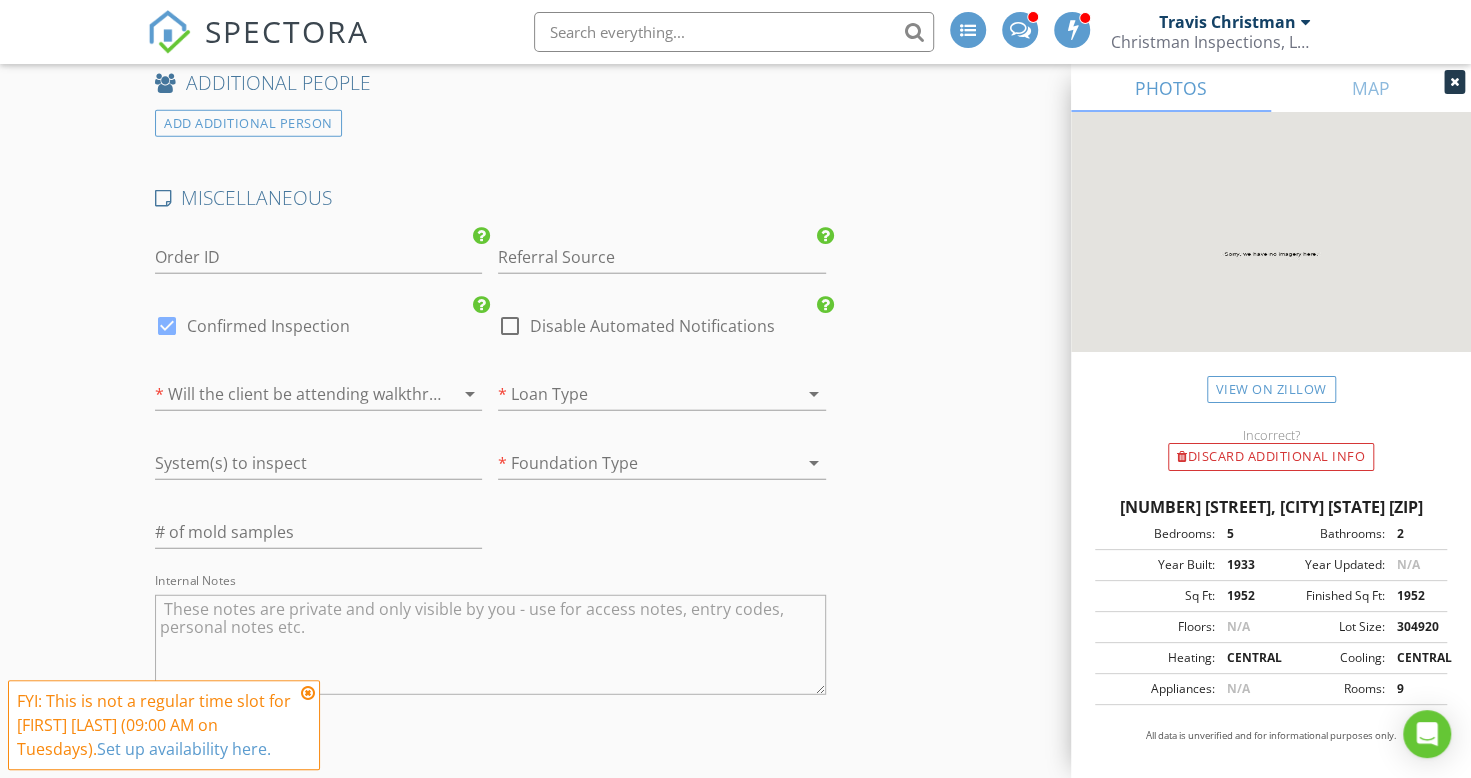 click at bounding box center [786, 463] 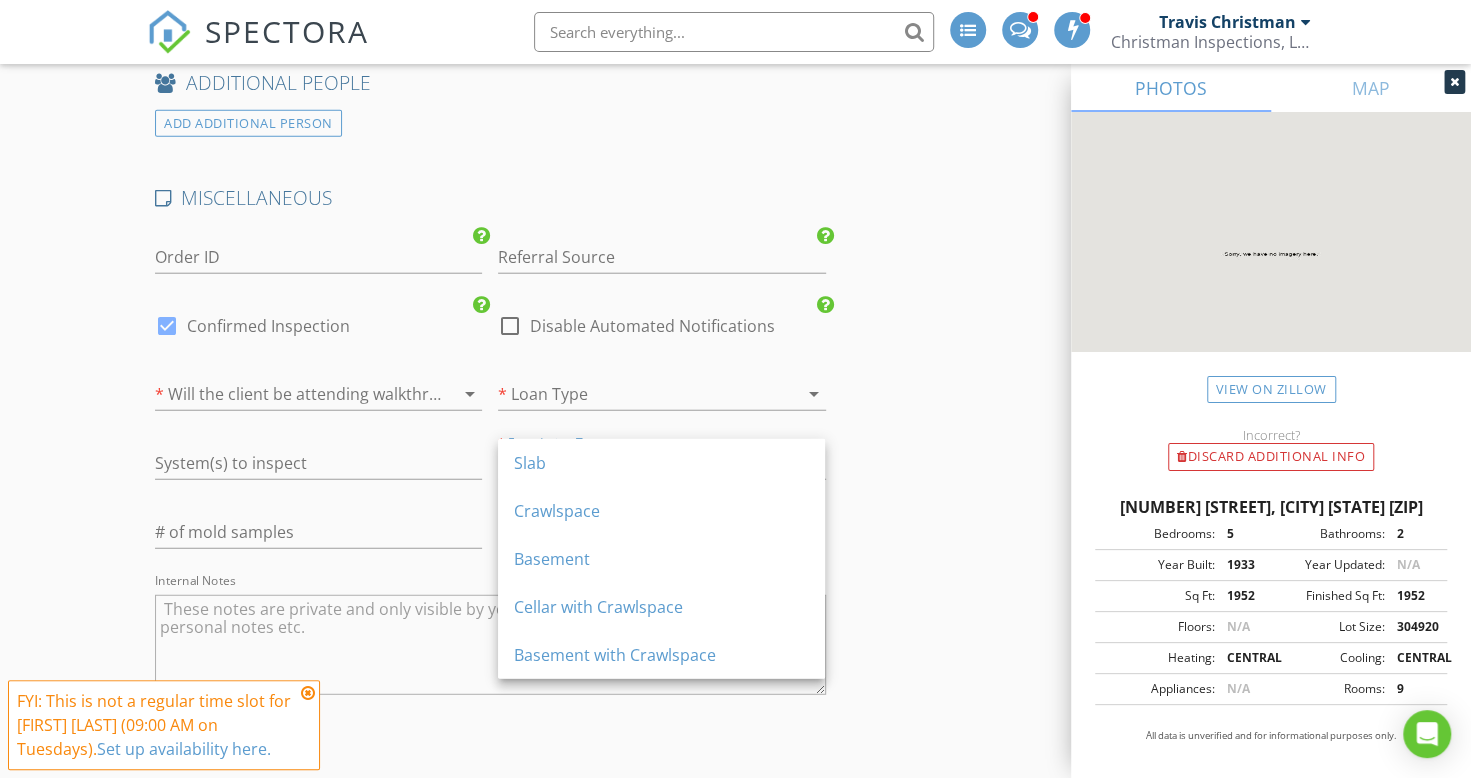 click on "Basement" at bounding box center [661, 559] 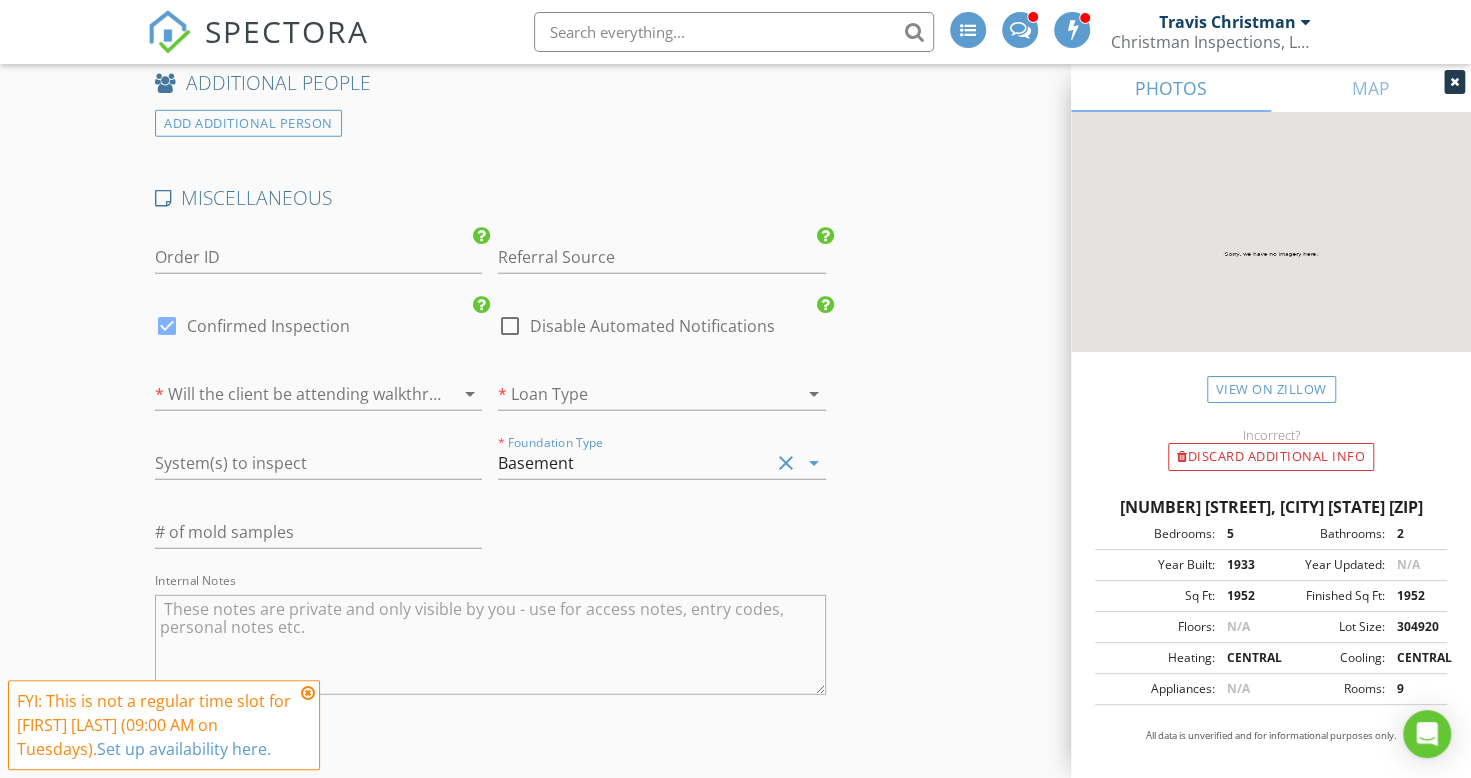 click on "INSPECTOR(S)
check_box   Travis Christman   PRIMARY   check_box_outline_blank   Eli Christman     Travis Christman arrow_drop_down   check_box_outline_blank Travis Christman specifically requested
Date/Time
08/05/2025 4:00 PM
Location
Address Search       Address 700 Zimmer Rd   Unit   City Marietta   State OH   Zip 45750   County Washington     Square Feet 1952   Year Built 1933   Foundation Basement arrow_drop_down     Travis Christman     9.3 miles     (27 minutes)
client
check_box Enable Client CC email for this inspection   Client Search     check_box_outline_blank Client is a Company/Organization     First Name   Last Name   Email   CC Email   Phone         Tags         Notes   Private Notes
ADD ADDITIONAL client
SERVICES
check_box_outline_blank" at bounding box center (735, -692) 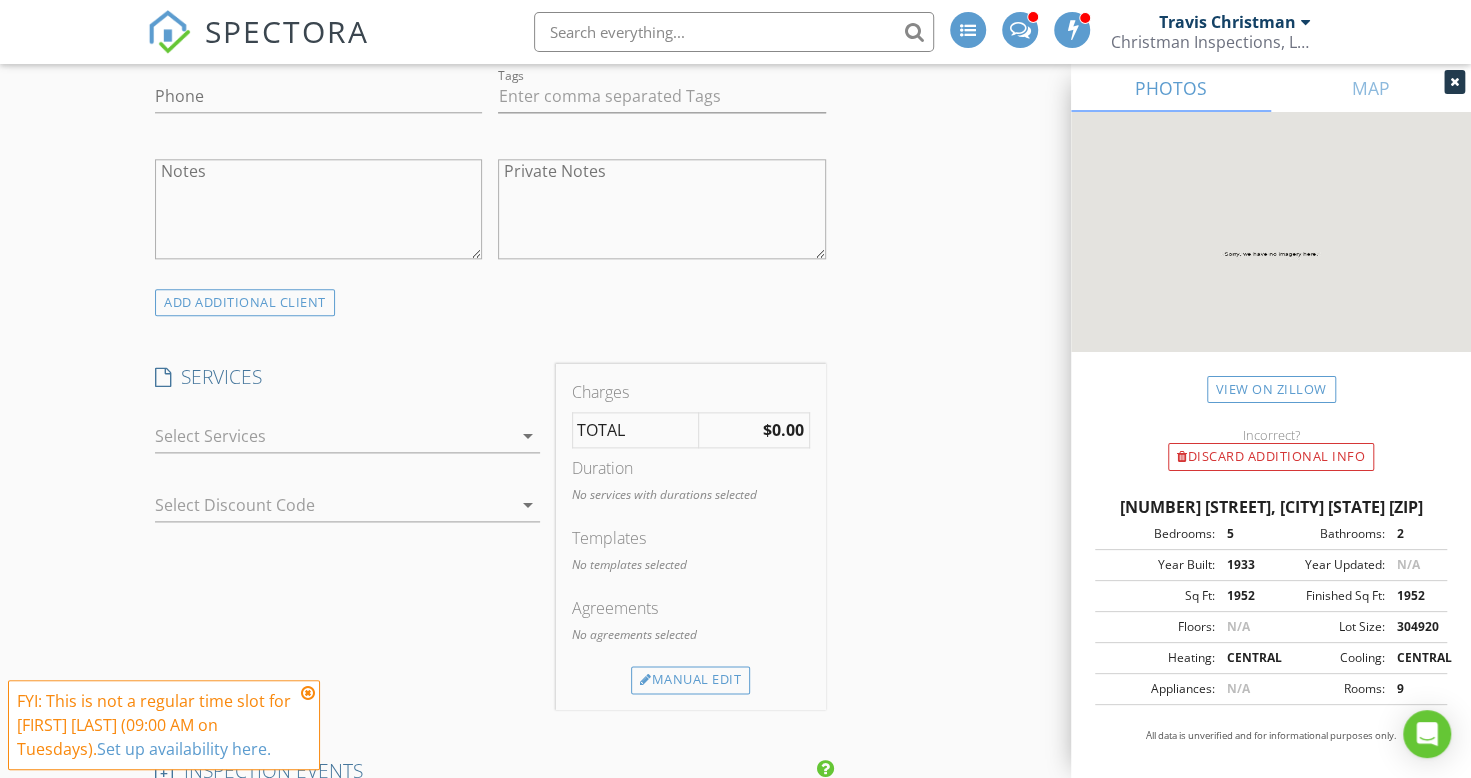 scroll, scrollTop: 1254, scrollLeft: 0, axis: vertical 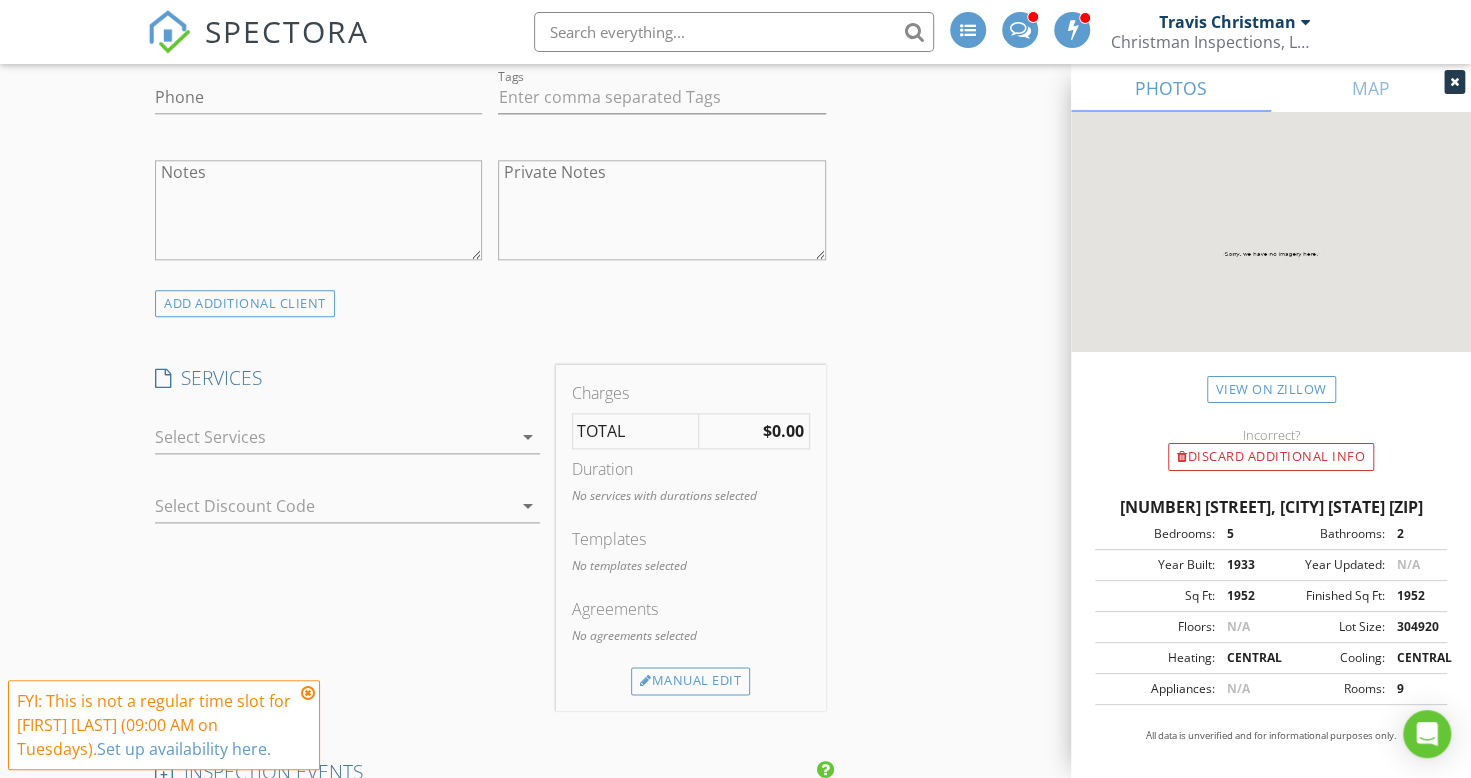 click on "arrow_drop_down" at bounding box center [528, 437] 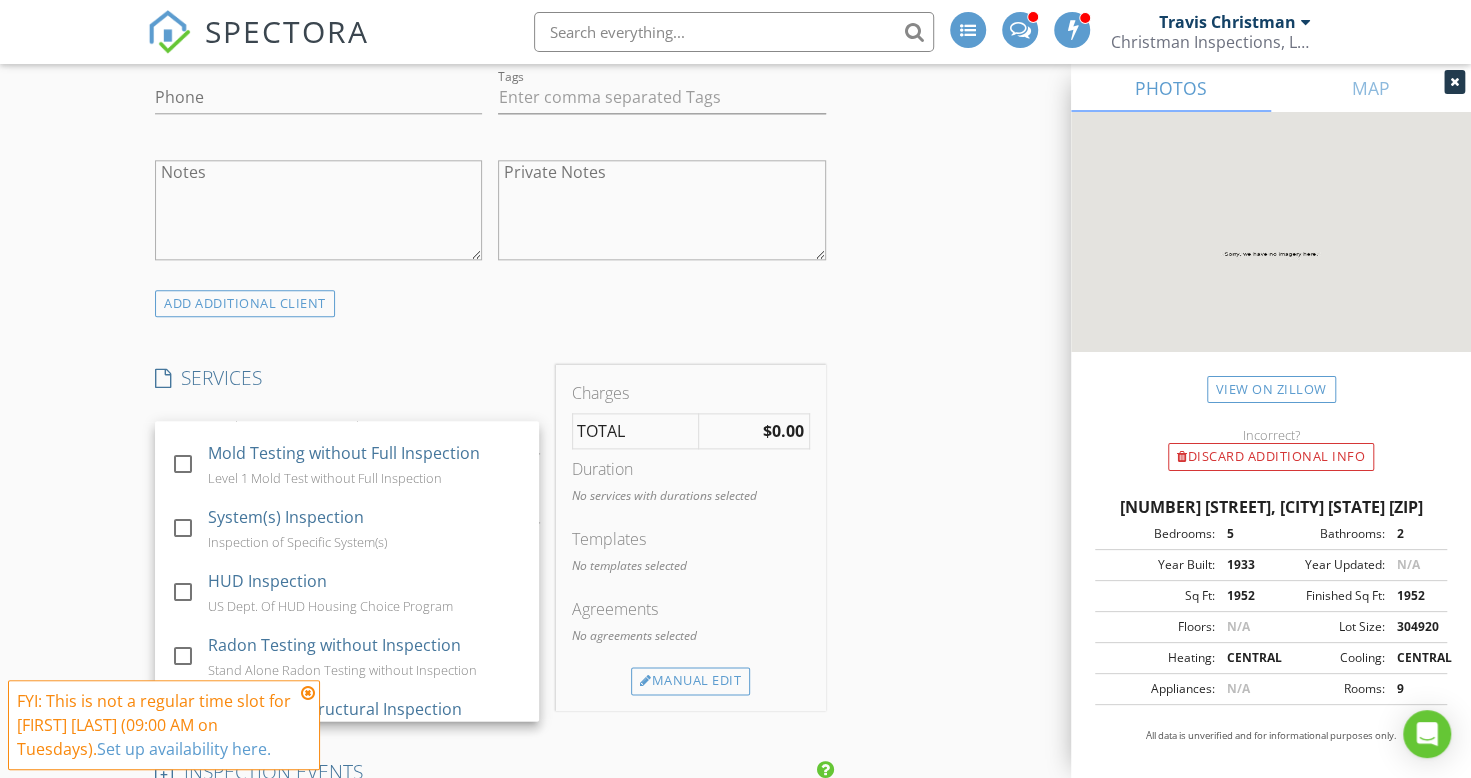 scroll, scrollTop: 115, scrollLeft: 0, axis: vertical 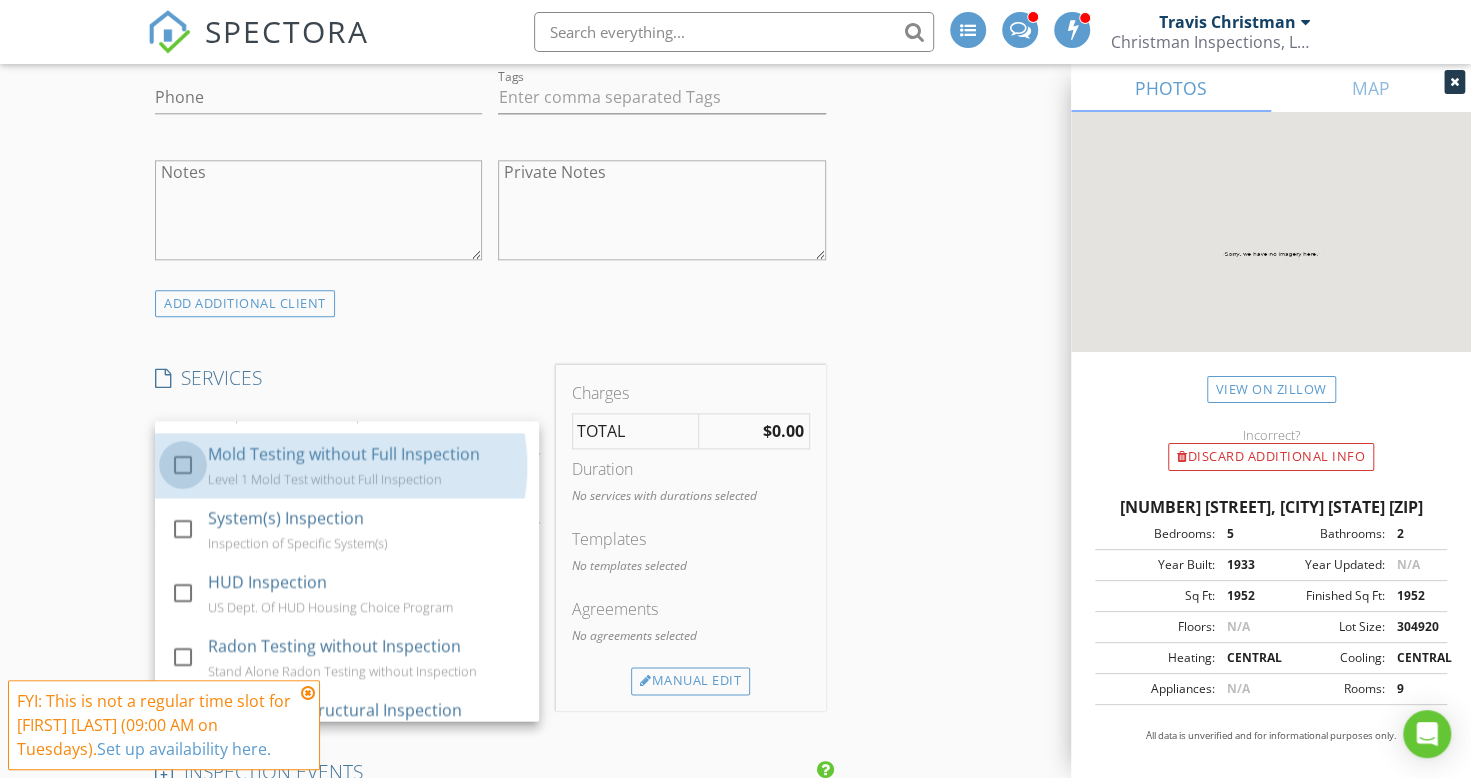 click at bounding box center (183, 465) 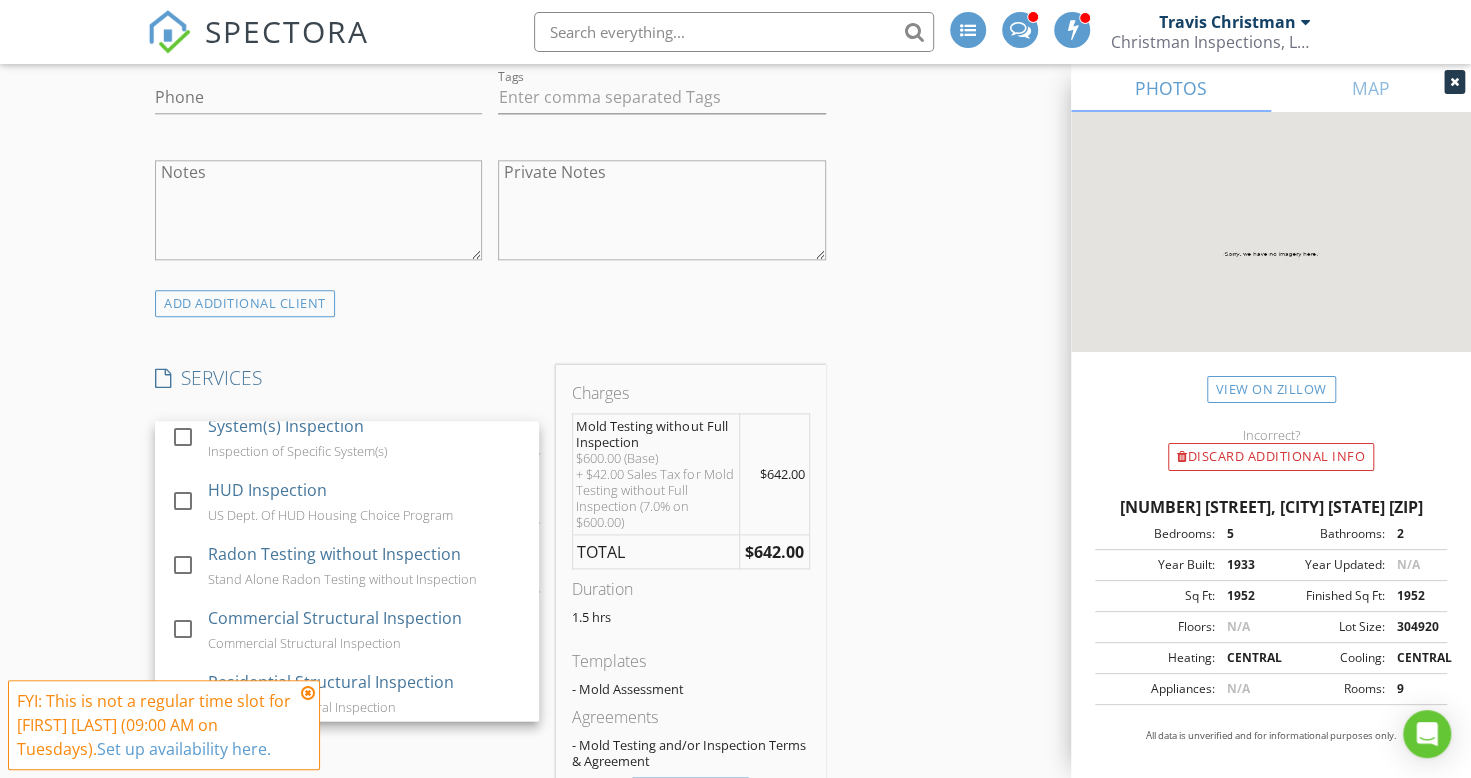 scroll, scrollTop: 212, scrollLeft: 0, axis: vertical 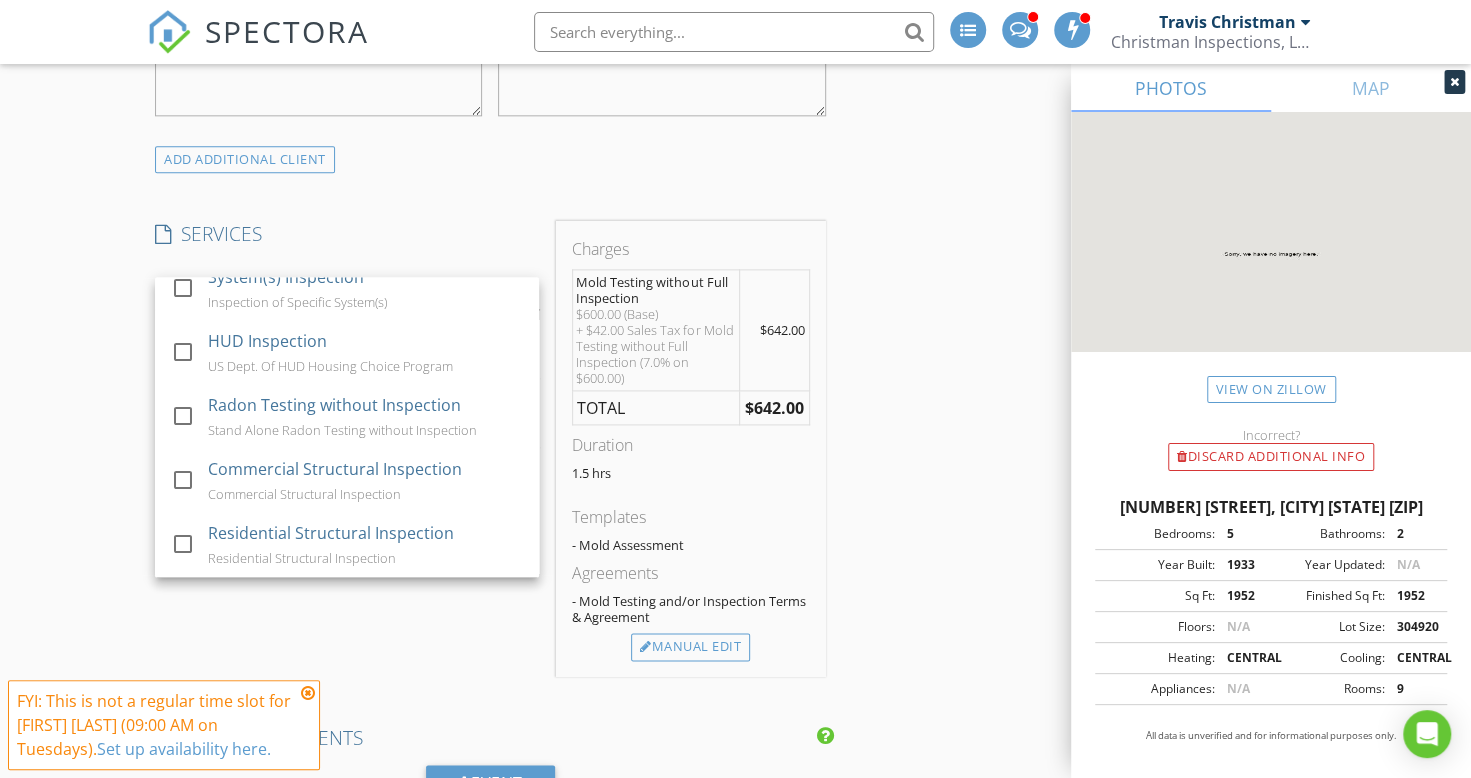 click on "INSPECTOR(S)
check_box   Travis Christman   PRIMARY   check_box_outline_blank   Eli Christman     Travis Christman arrow_drop_down   check_box_outline_blank Travis Christman specifically requested
Date/Time
08/05/2025 4:00 PM
Location
Address Search       Address 700 Zimmer Rd   Unit   City Marietta   State OH   Zip 45750   County Washington     Square Feet 1952   Year Built 1933   Foundation Basement arrow_drop_down     Travis Christman     9.3 miles     (27 minutes)
client
check_box Enable Client CC email for this inspection   Client Search     check_box_outline_blank Client is a Company/Organization     First Name   Last Name   Email   CC Email   Phone         Tags         Notes   Private Notes
ADD ADDITIONAL client
SERVICES
check_box_outline_blank         check_box" at bounding box center (735, 735) 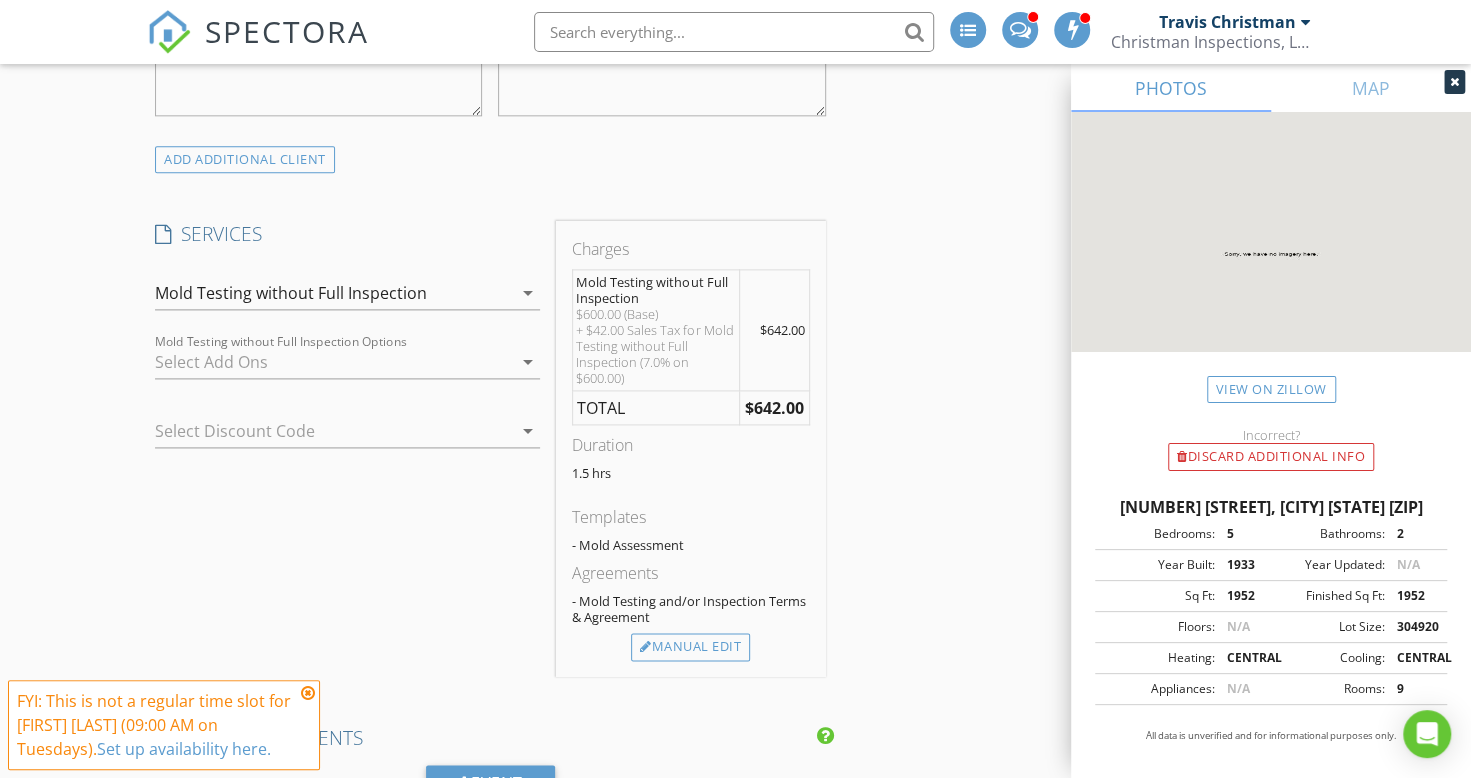 click on "arrow_drop_down" at bounding box center [528, 362] 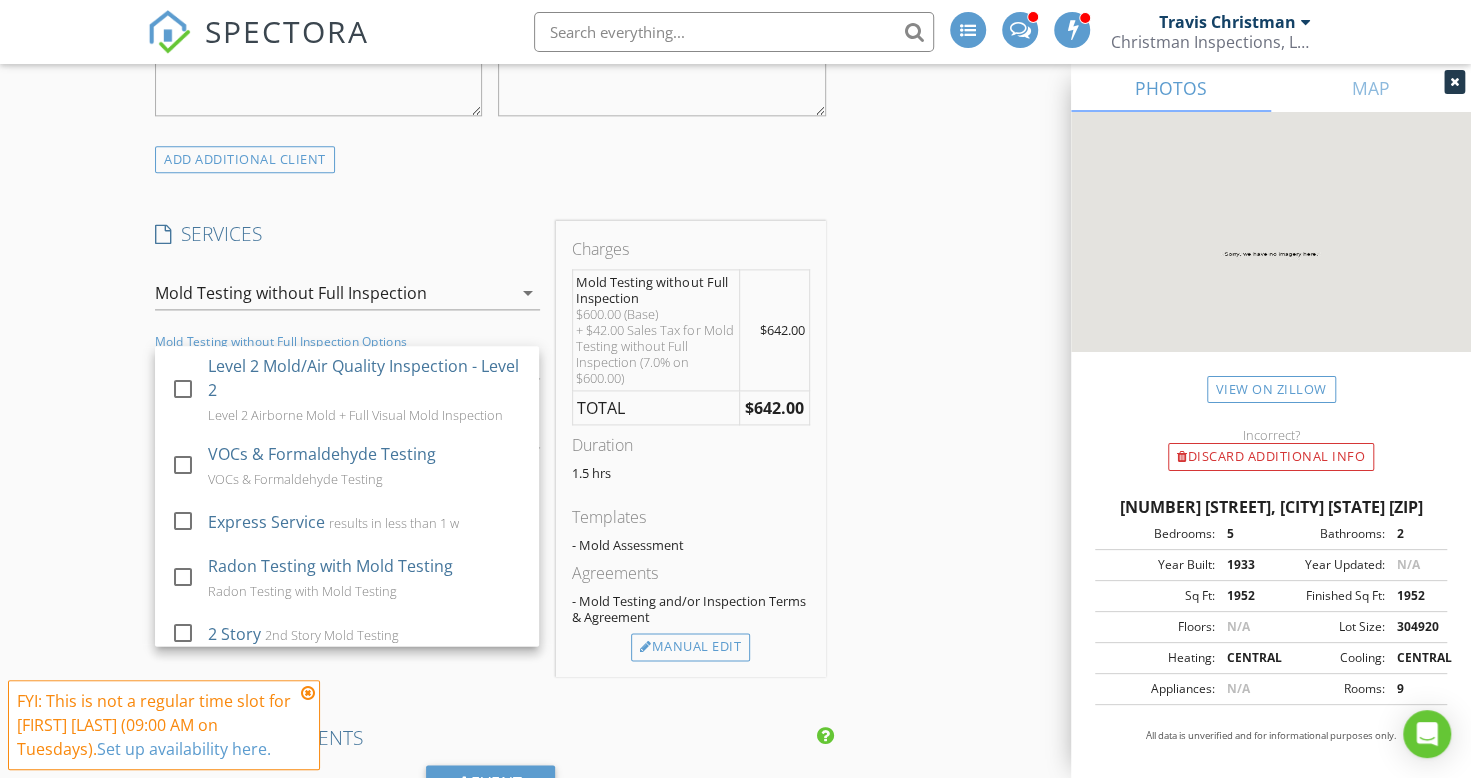 scroll, scrollTop: 60, scrollLeft: 0, axis: vertical 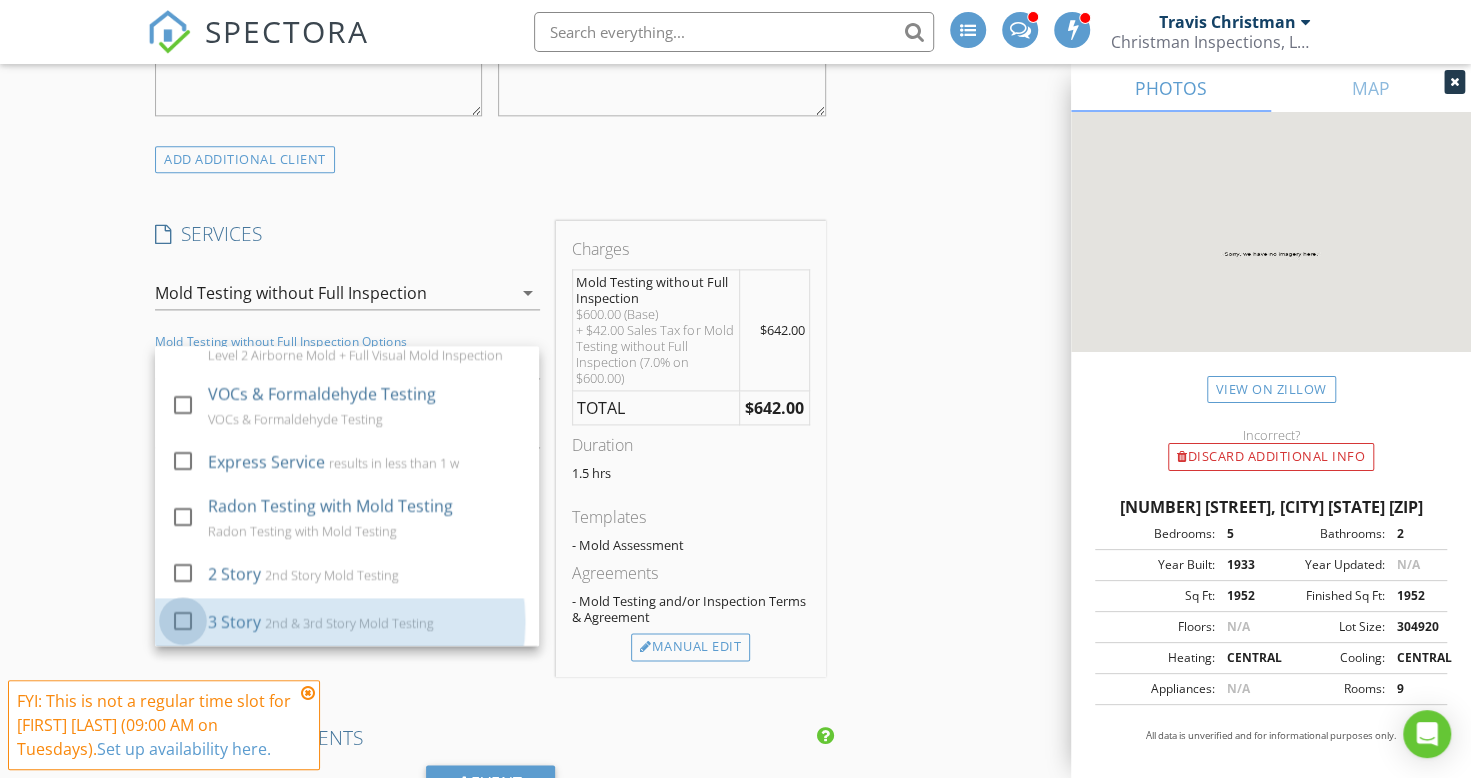 click at bounding box center [183, 621] 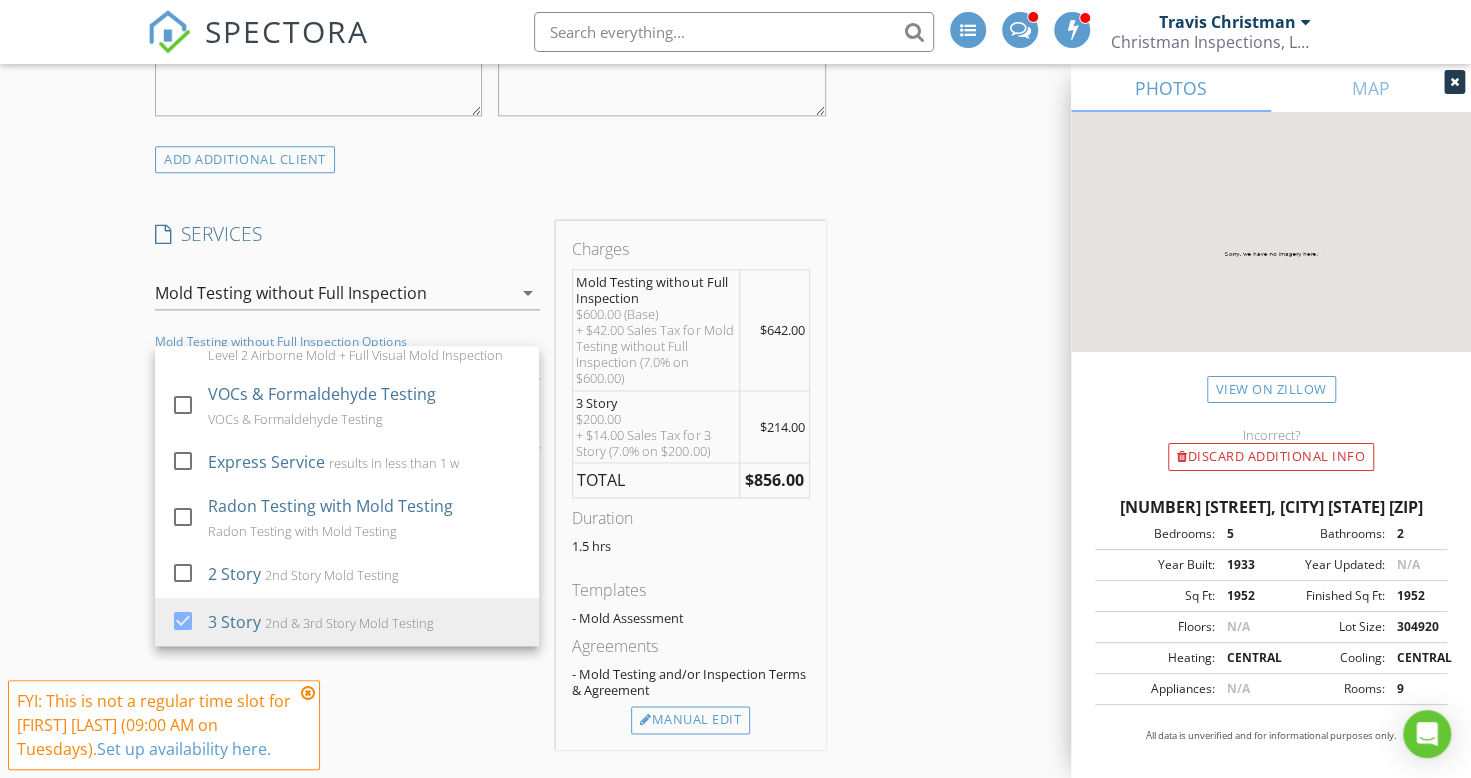click on "INSPECTOR(S)
check_box   Travis Christman   PRIMARY   check_box_outline_blank   Eli Christman     Travis Christman arrow_drop_down   check_box_outline_blank Travis Christman specifically requested
Date/Time
08/05/2025 4:00 PM
Location
Address Search       Address 700 Zimmer Rd   Unit   City Marietta   State OH   Zip 45750   County Washington     Square Feet 1952   Year Built 1933   Foundation Basement arrow_drop_down     Travis Christman     9.3 miles     (27 minutes)
client
check_box Enable Client CC email for this inspection   Client Search     check_box_outline_blank Client is a Company/Organization     First Name   Last Name   Email   CC Email   Phone         Tags         Notes   Private Notes
ADD ADDITIONAL client
SERVICES
check_box_outline_blank         check_box" at bounding box center [735, 771] 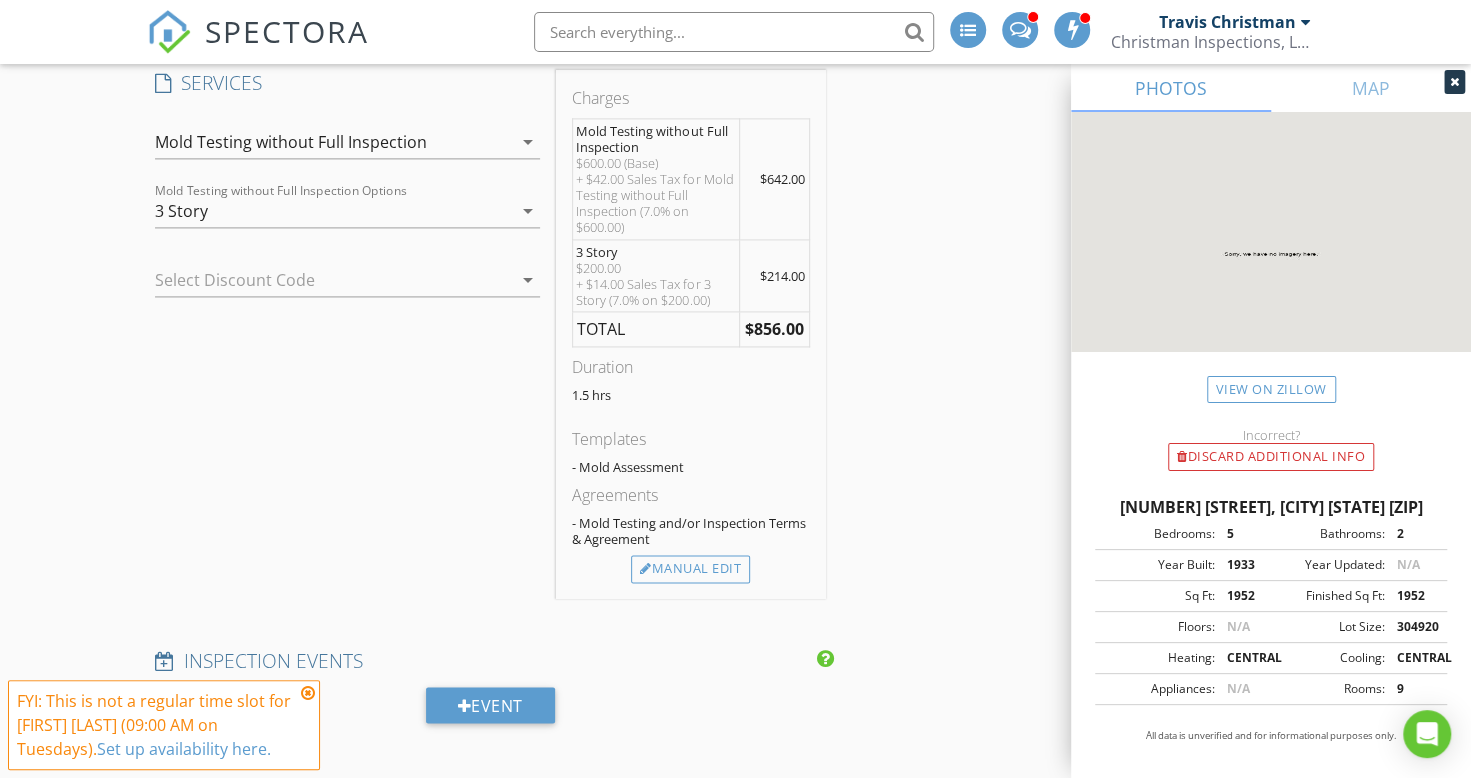 scroll, scrollTop: 1550, scrollLeft: 0, axis: vertical 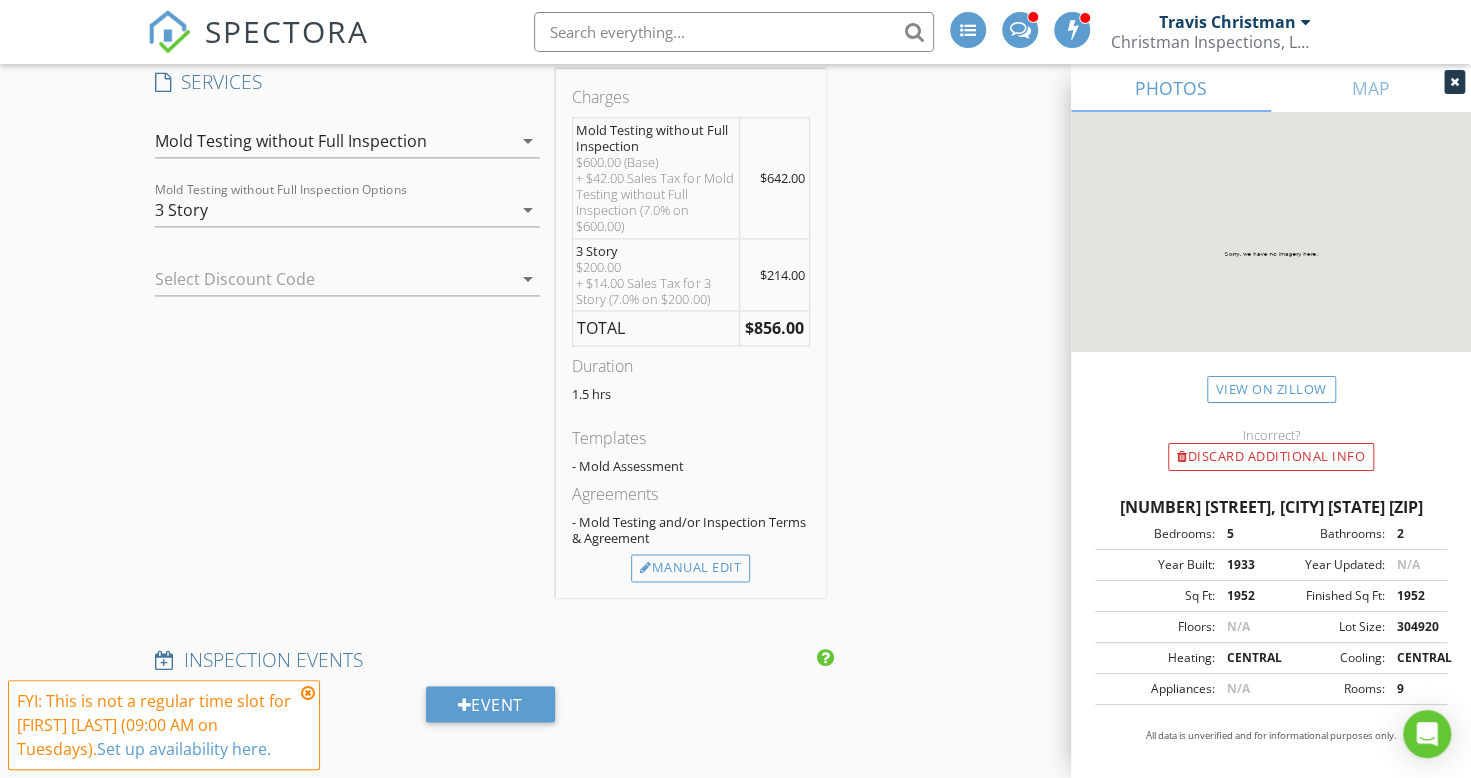 click on "Manual Edit" at bounding box center [690, 568] 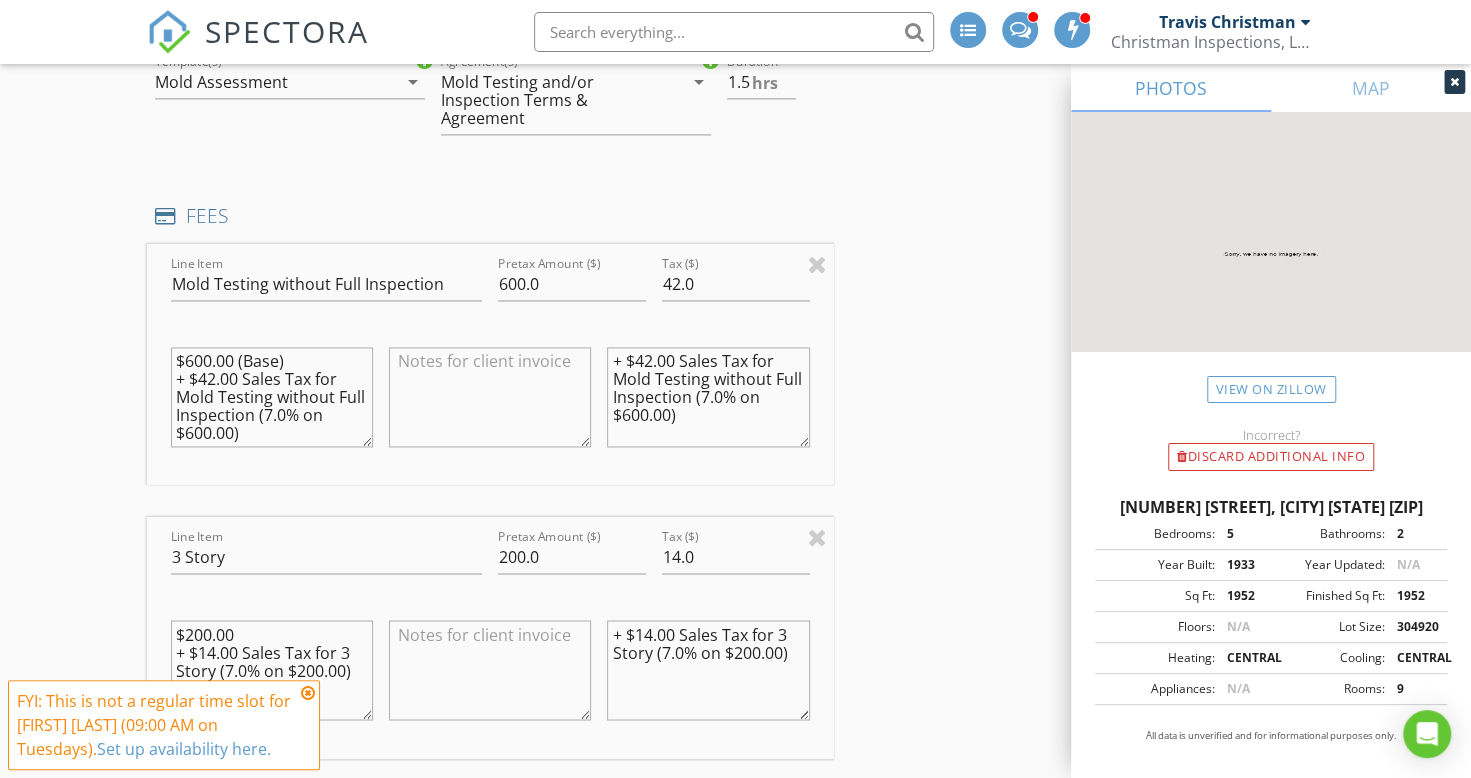 scroll, scrollTop: 1612, scrollLeft: 0, axis: vertical 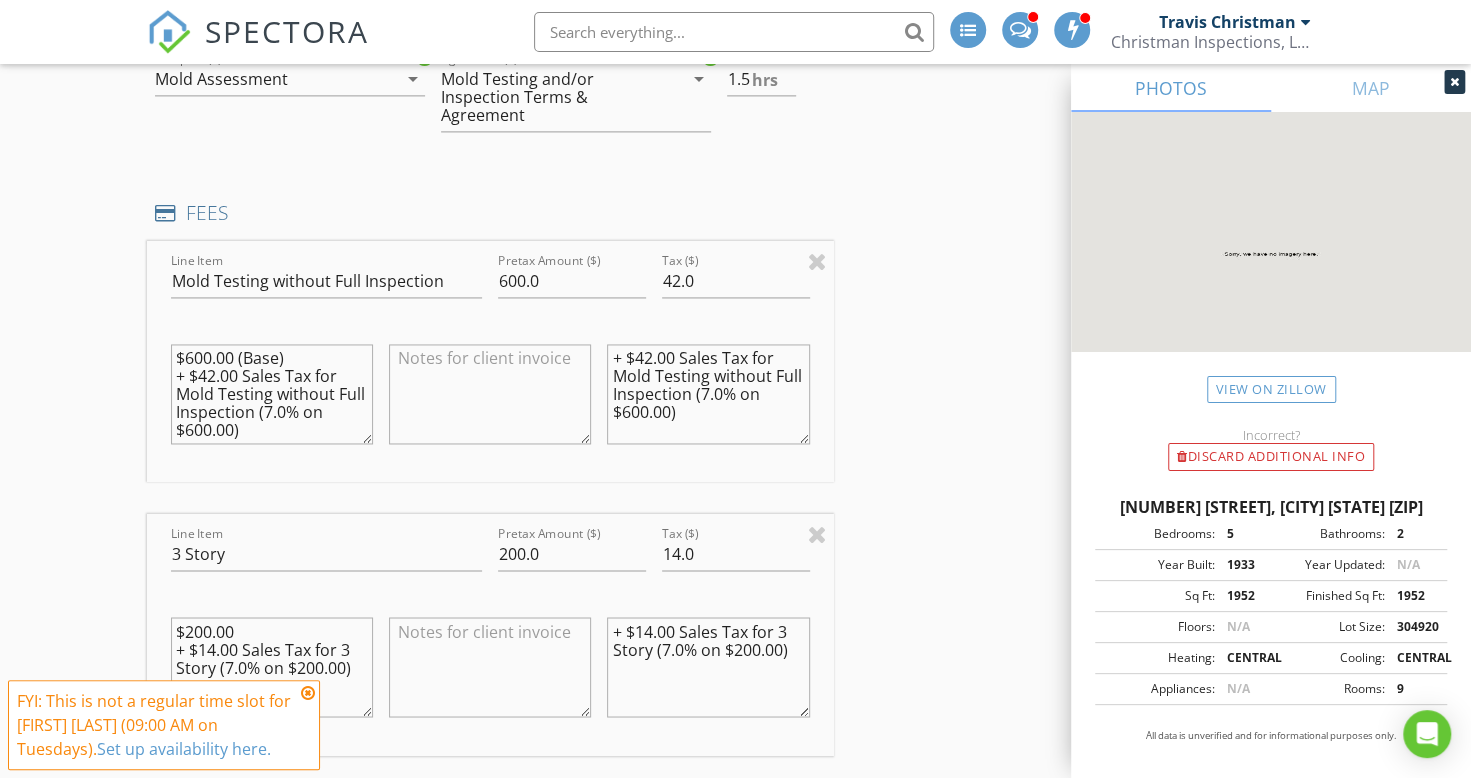 drag, startPoint x: 682, startPoint y: 429, endPoint x: 609, endPoint y: 352, distance: 106.10372 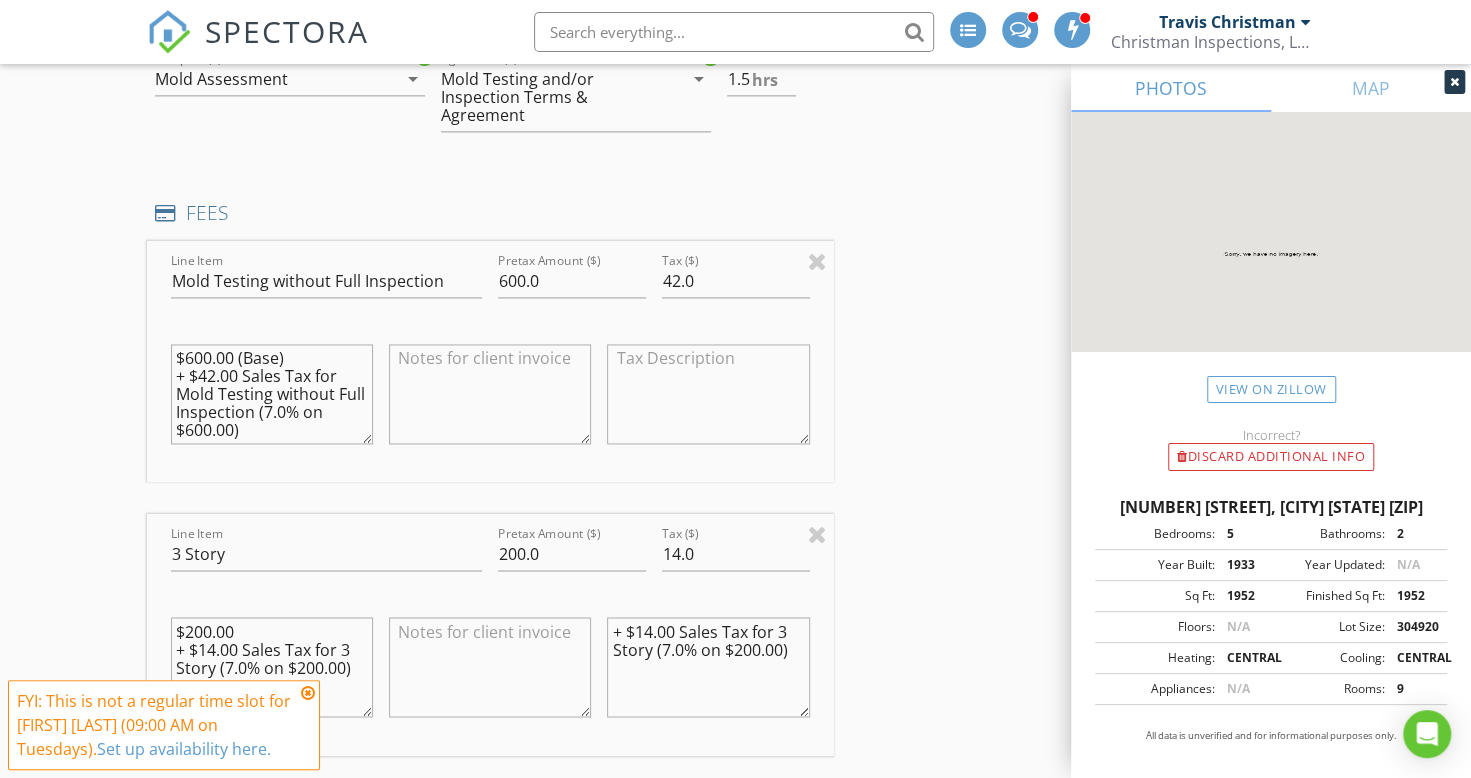 type 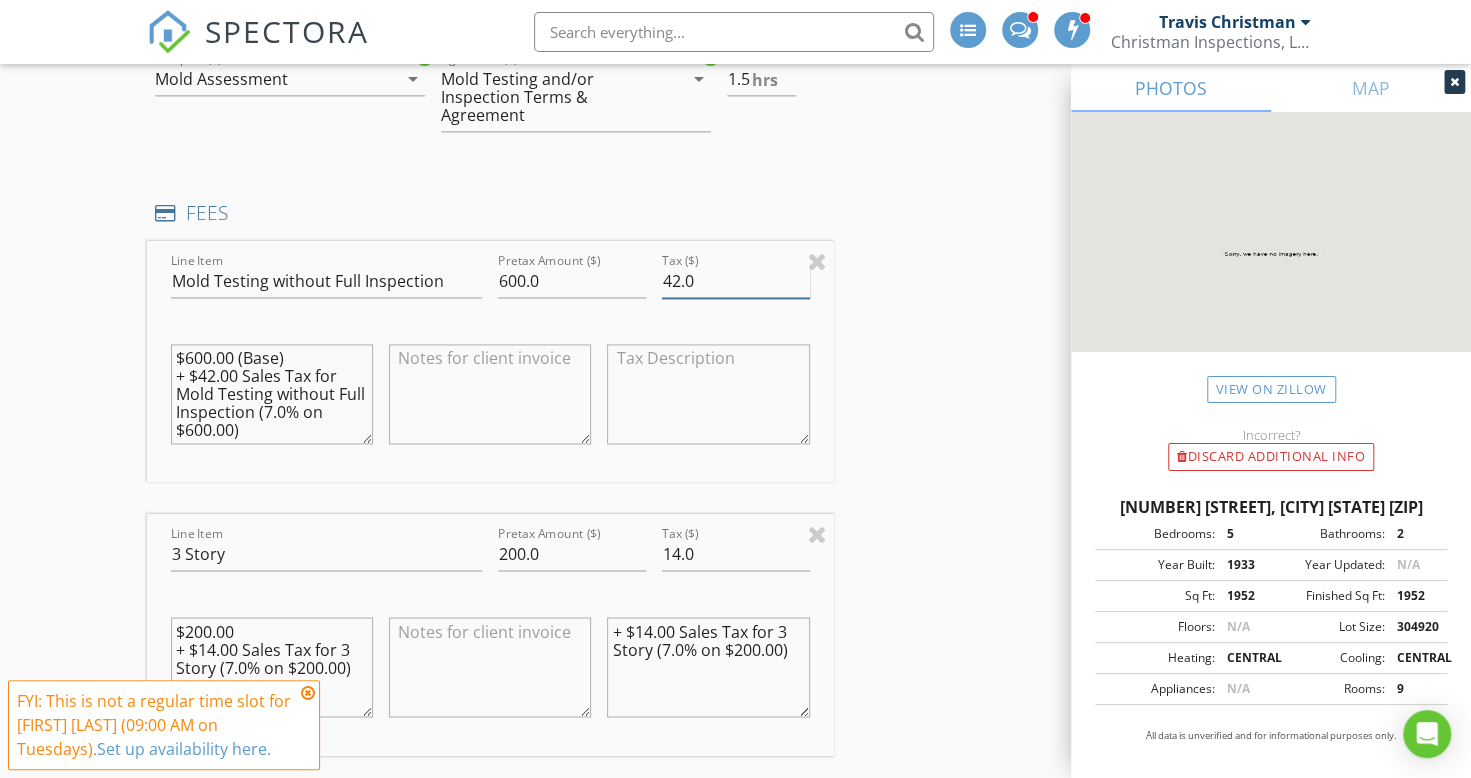 click on "42.0" at bounding box center (736, 281) 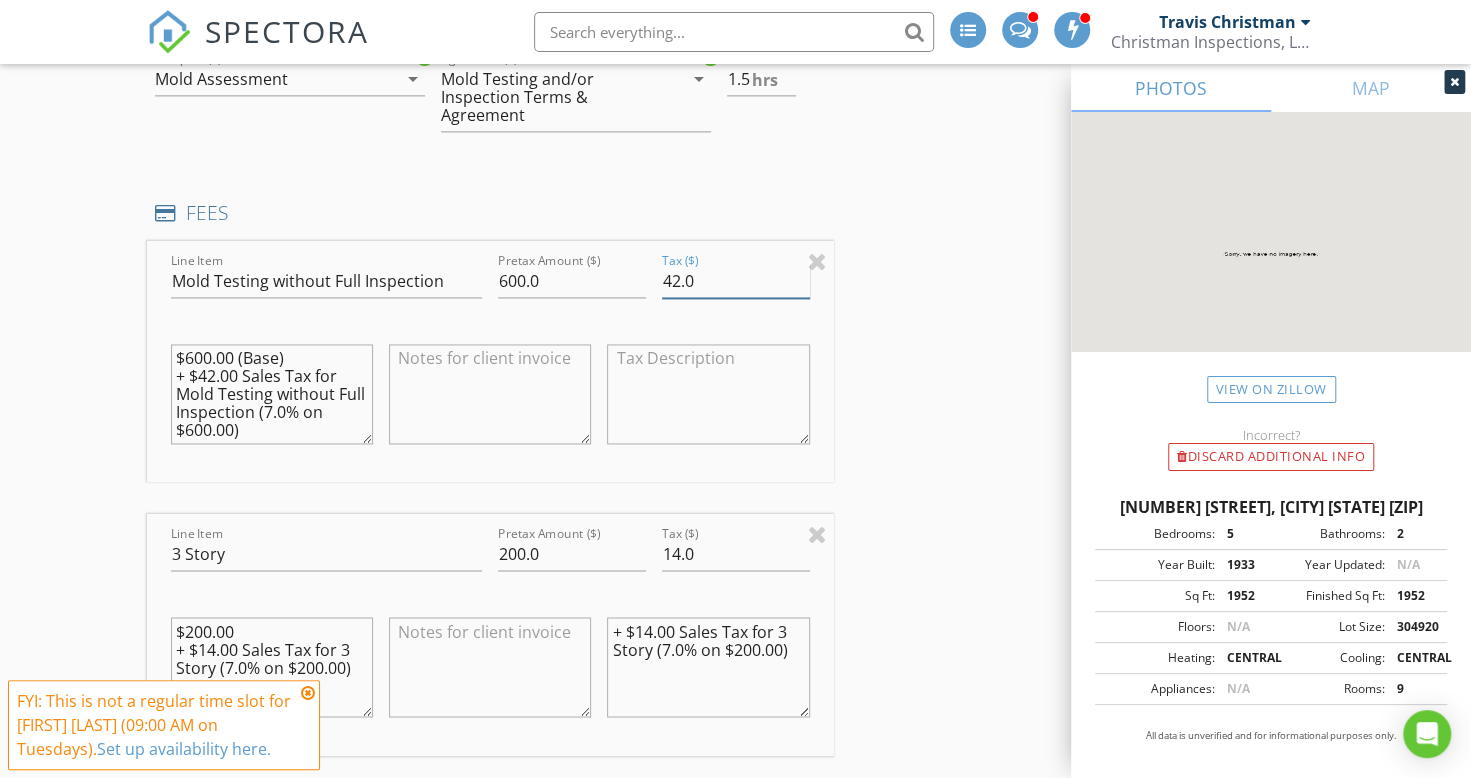 type on "4" 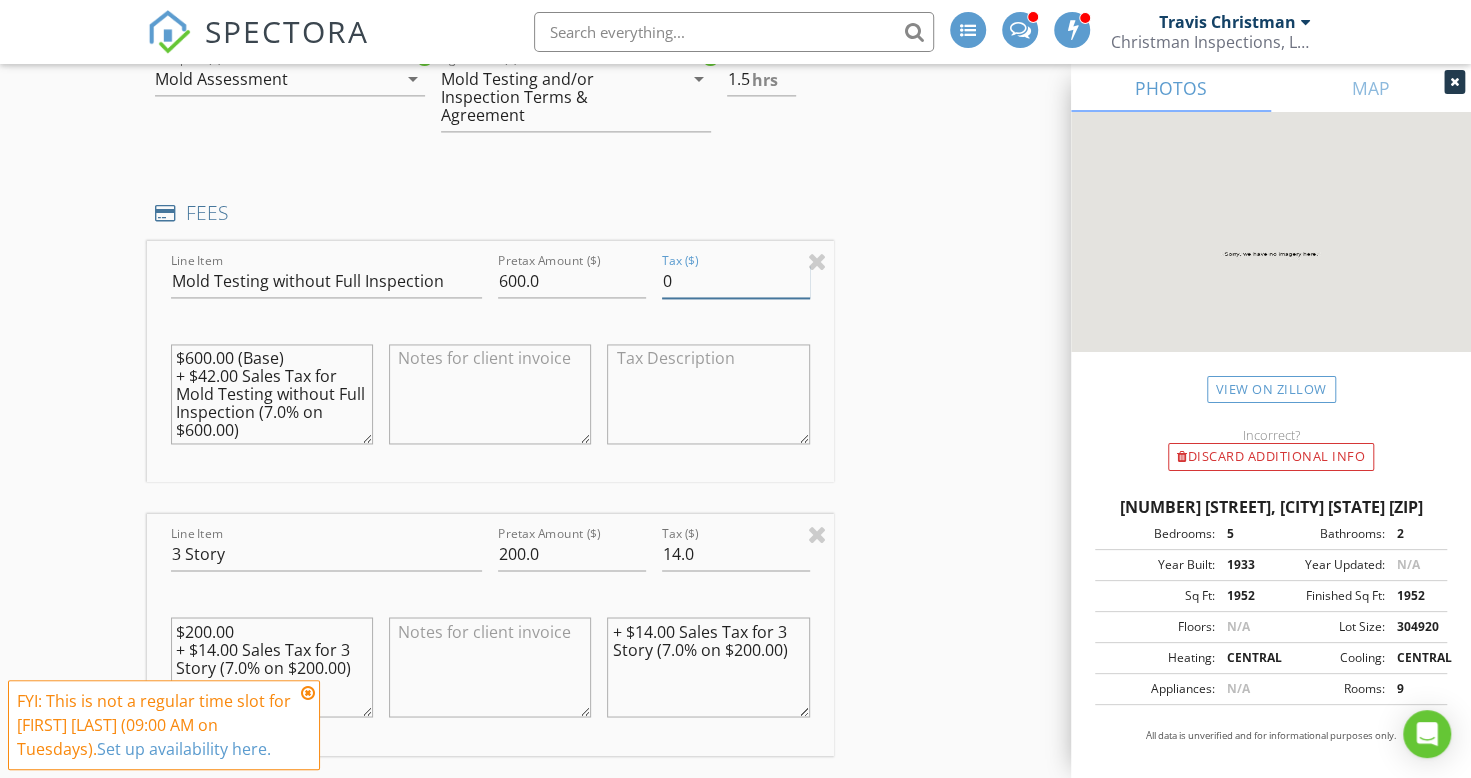 type on "0" 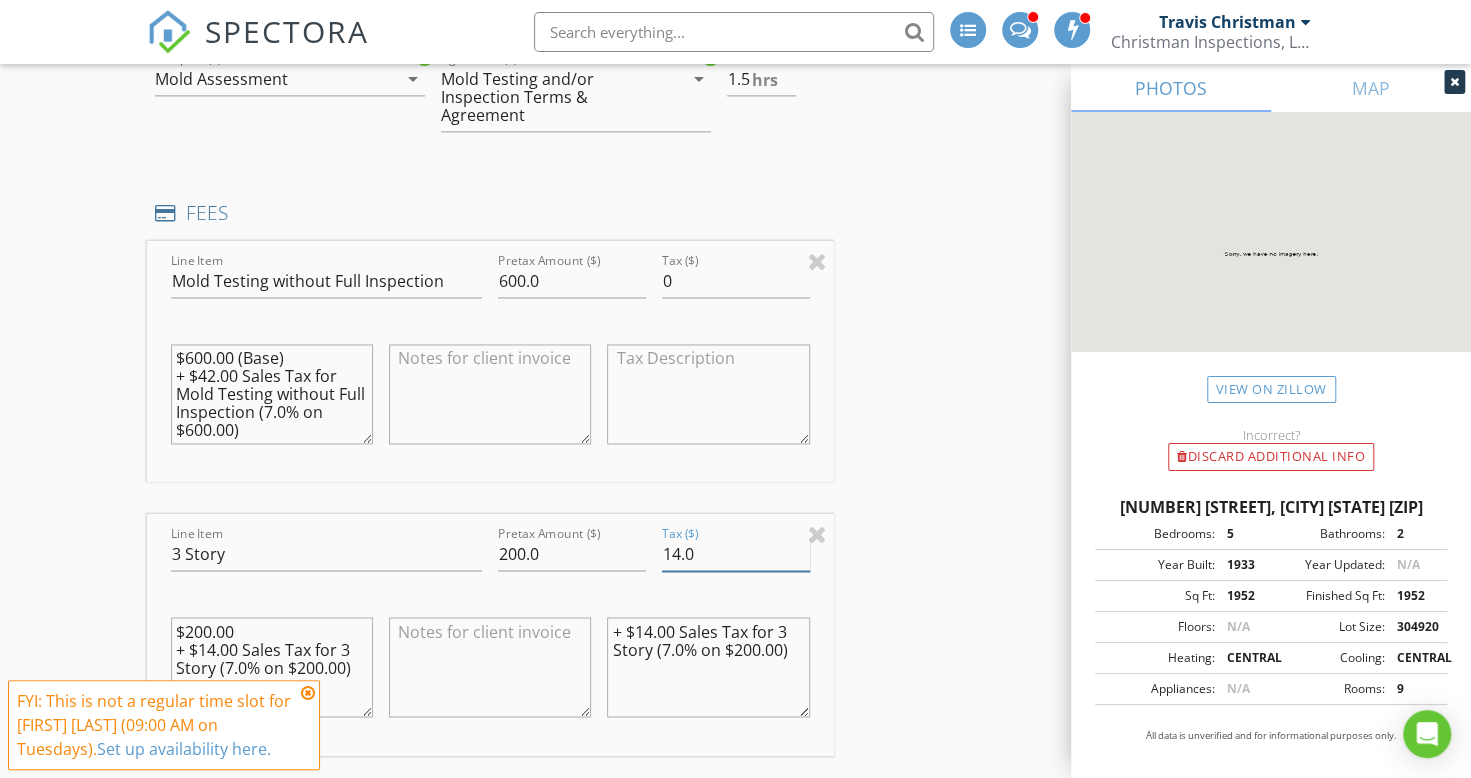 click on "14.0" at bounding box center [736, 554] 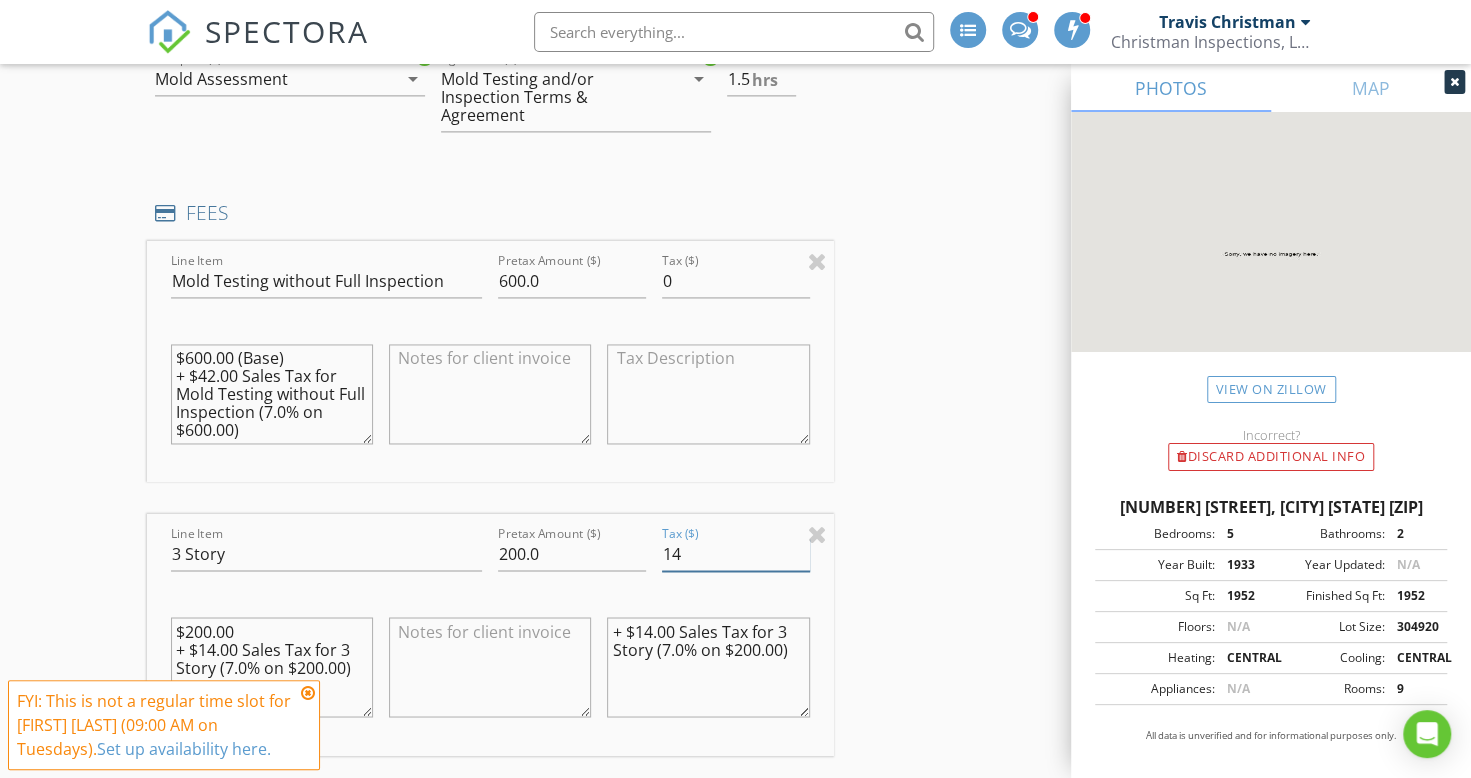 type on "1" 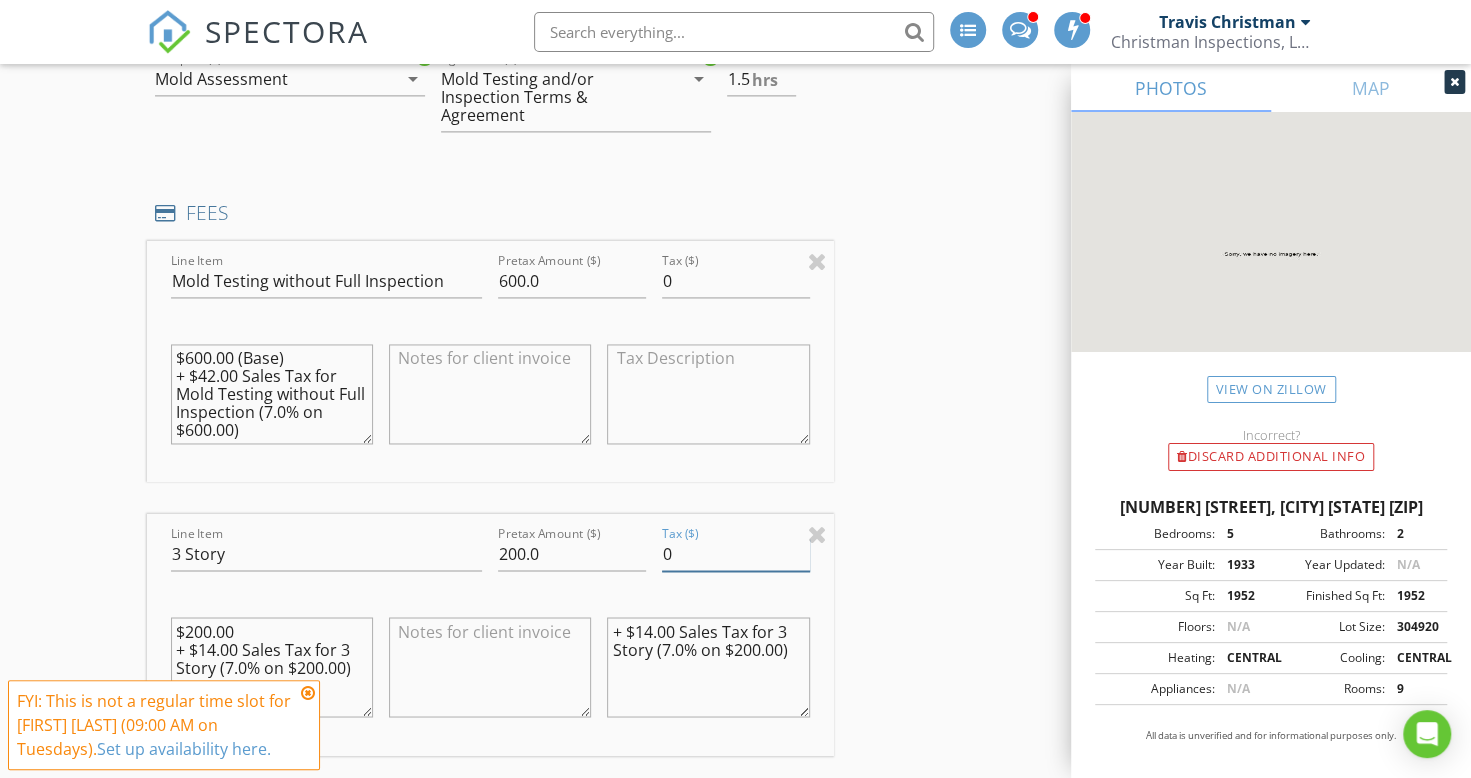 type on "0" 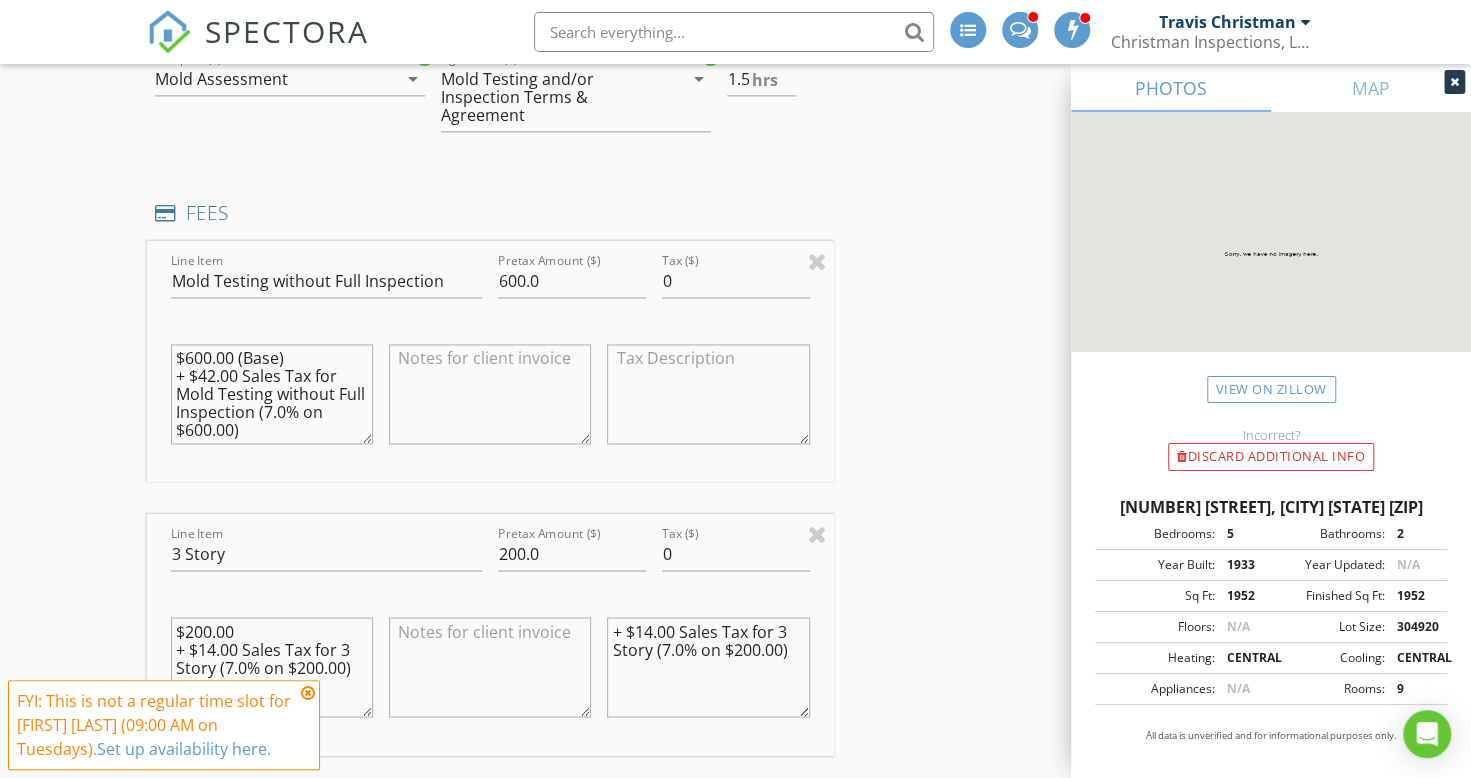 click on "+ $14.00 Sales Tax for 3 Story (7.0% on $200.00)" at bounding box center (708, 667) 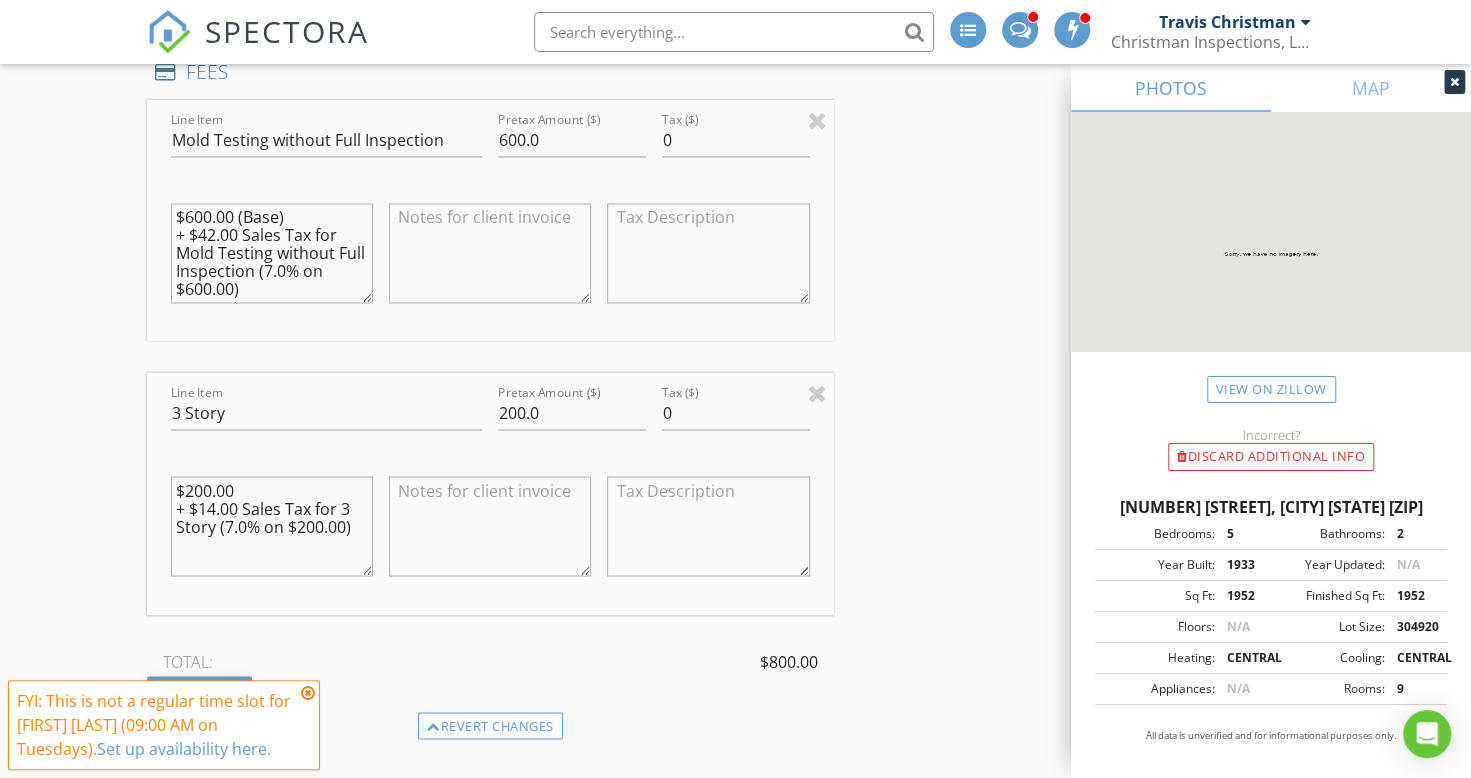 scroll, scrollTop: 1754, scrollLeft: 0, axis: vertical 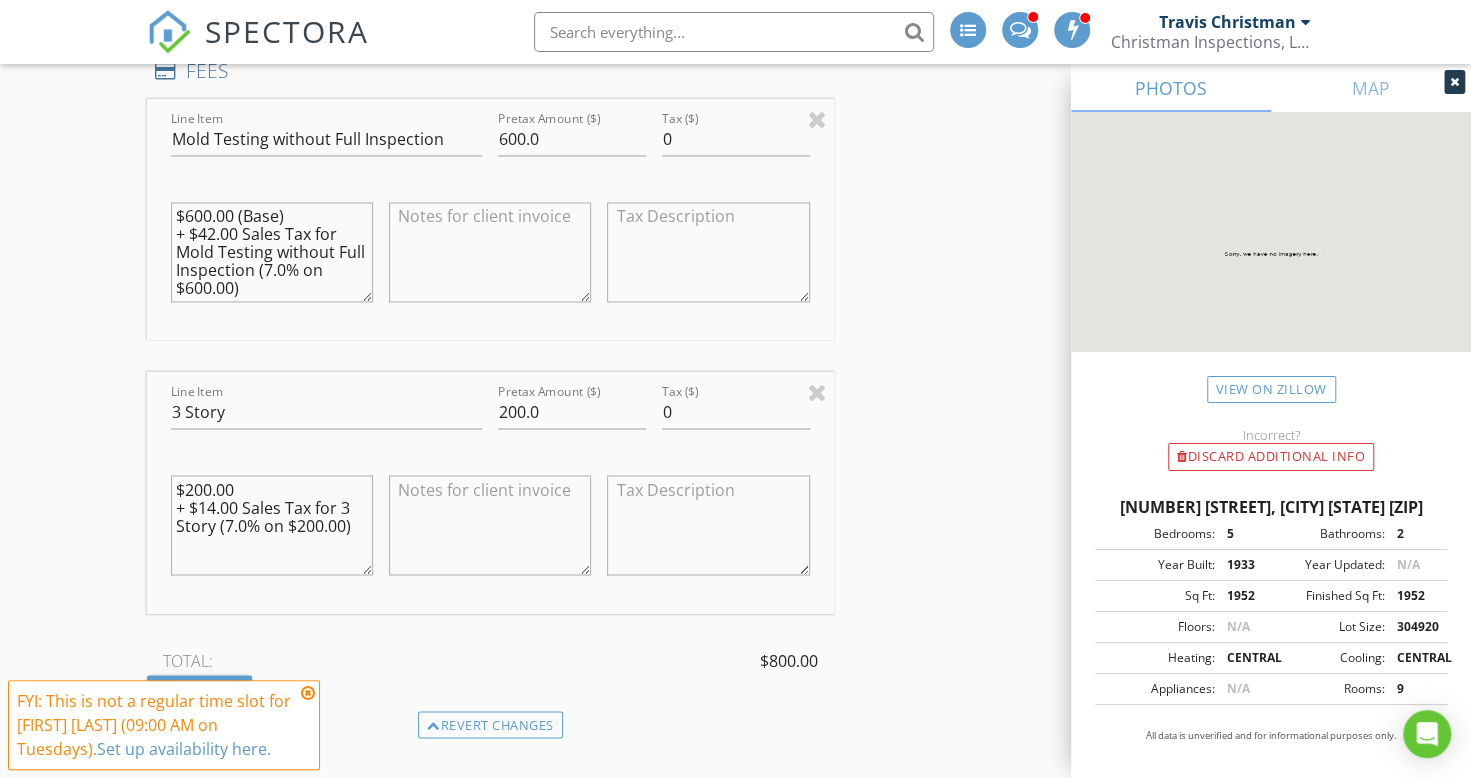 type 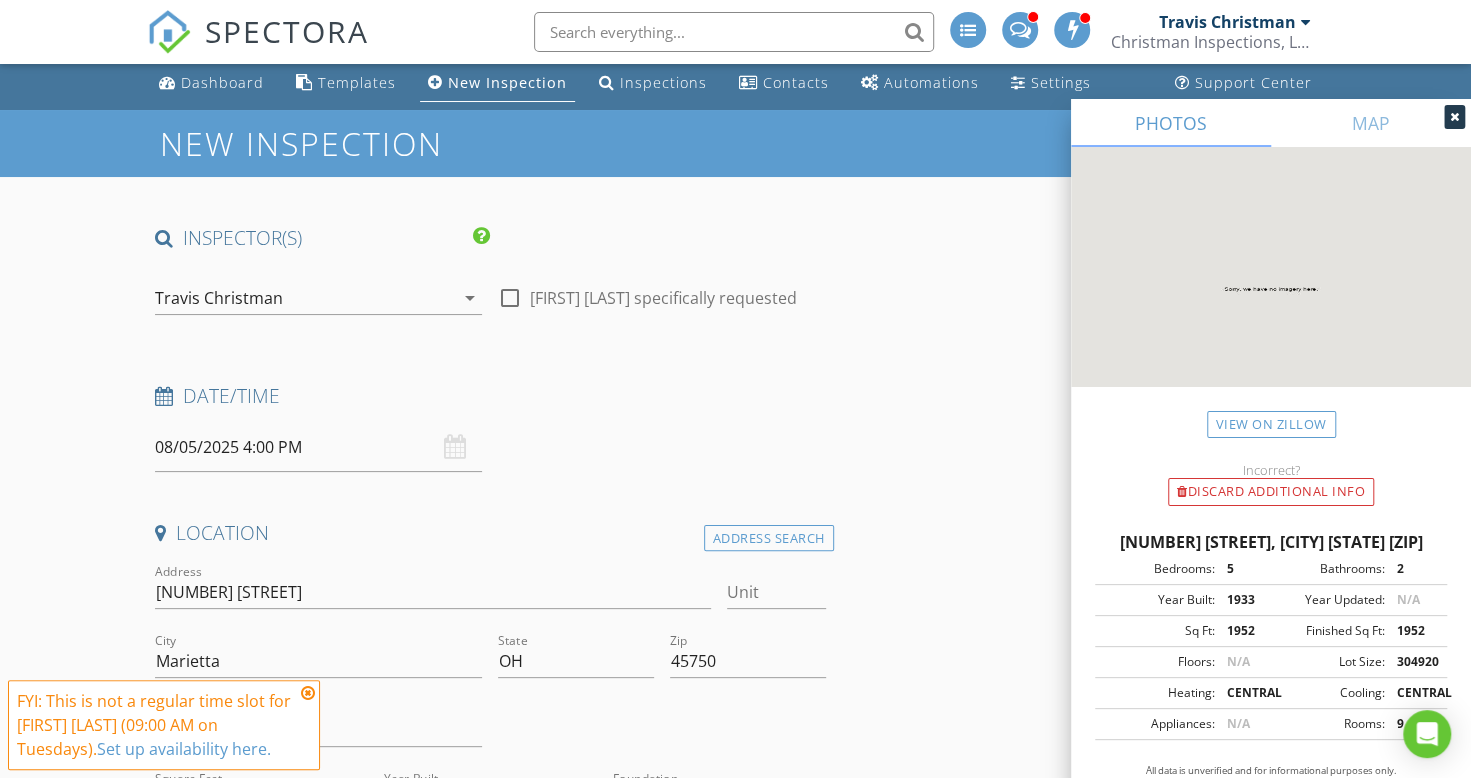 scroll, scrollTop: 0, scrollLeft: 0, axis: both 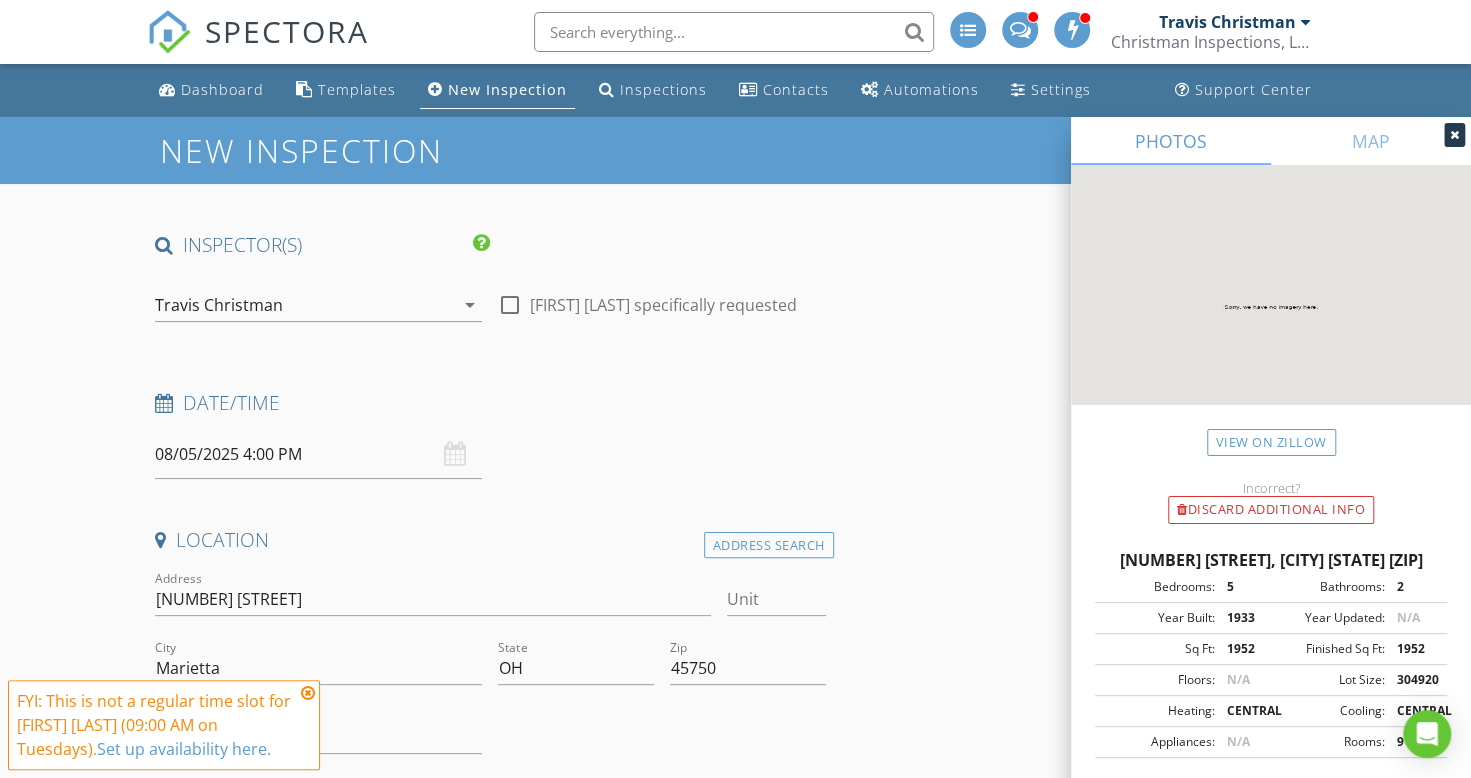 click on "Dashboard" at bounding box center (222, 89) 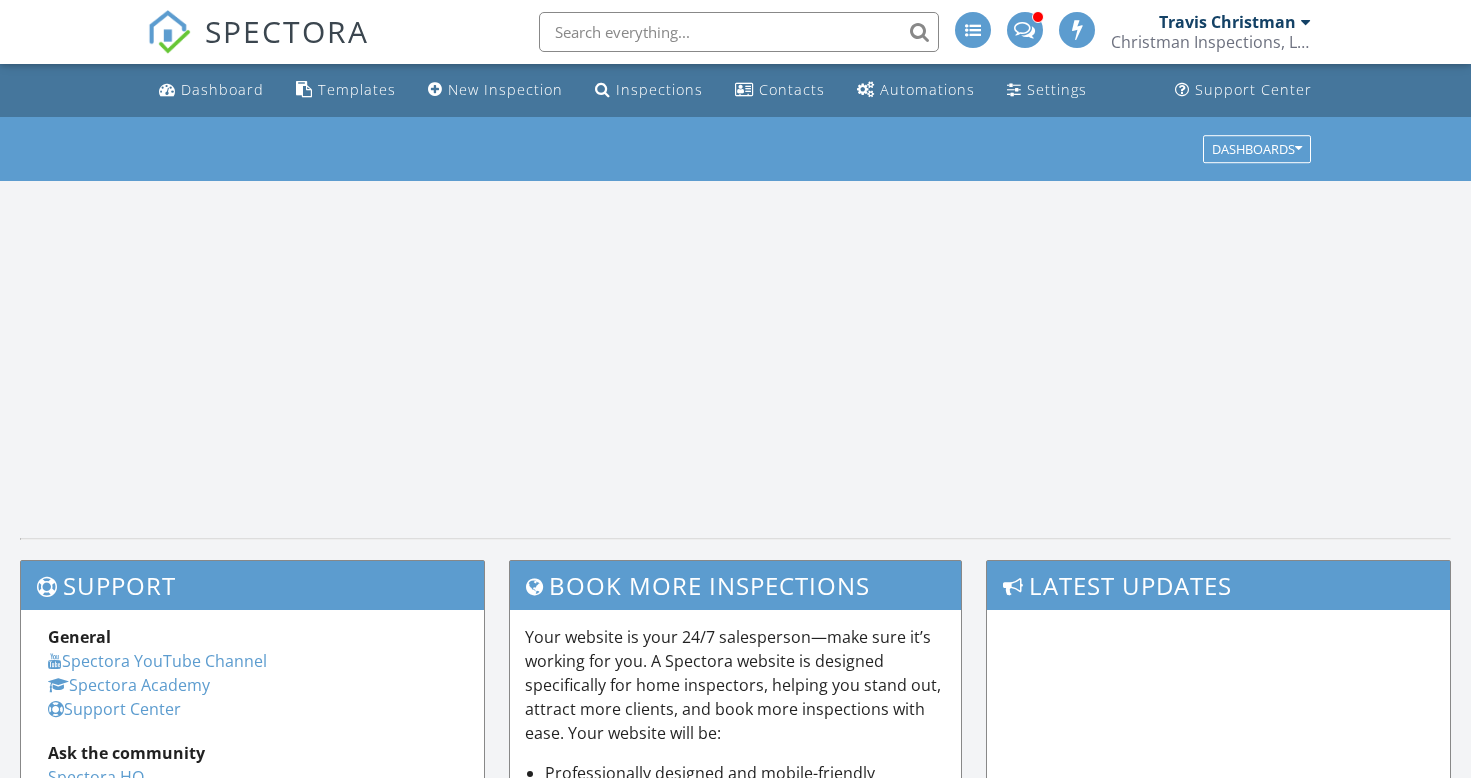 scroll, scrollTop: 0, scrollLeft: 0, axis: both 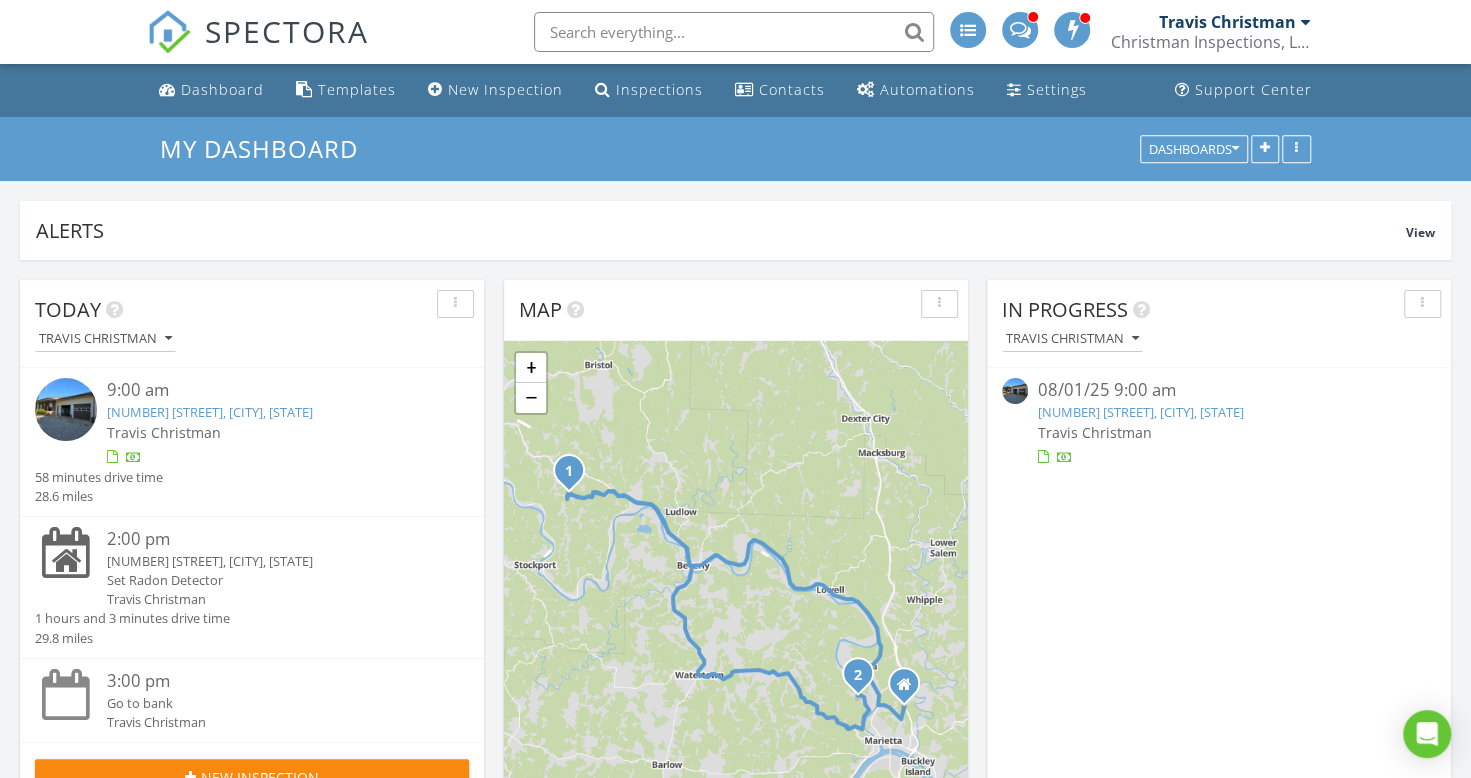 click on "3428 E Hooppole Ridge Rd NE, McConnelsville, OH 43756" at bounding box center [1141, 412] 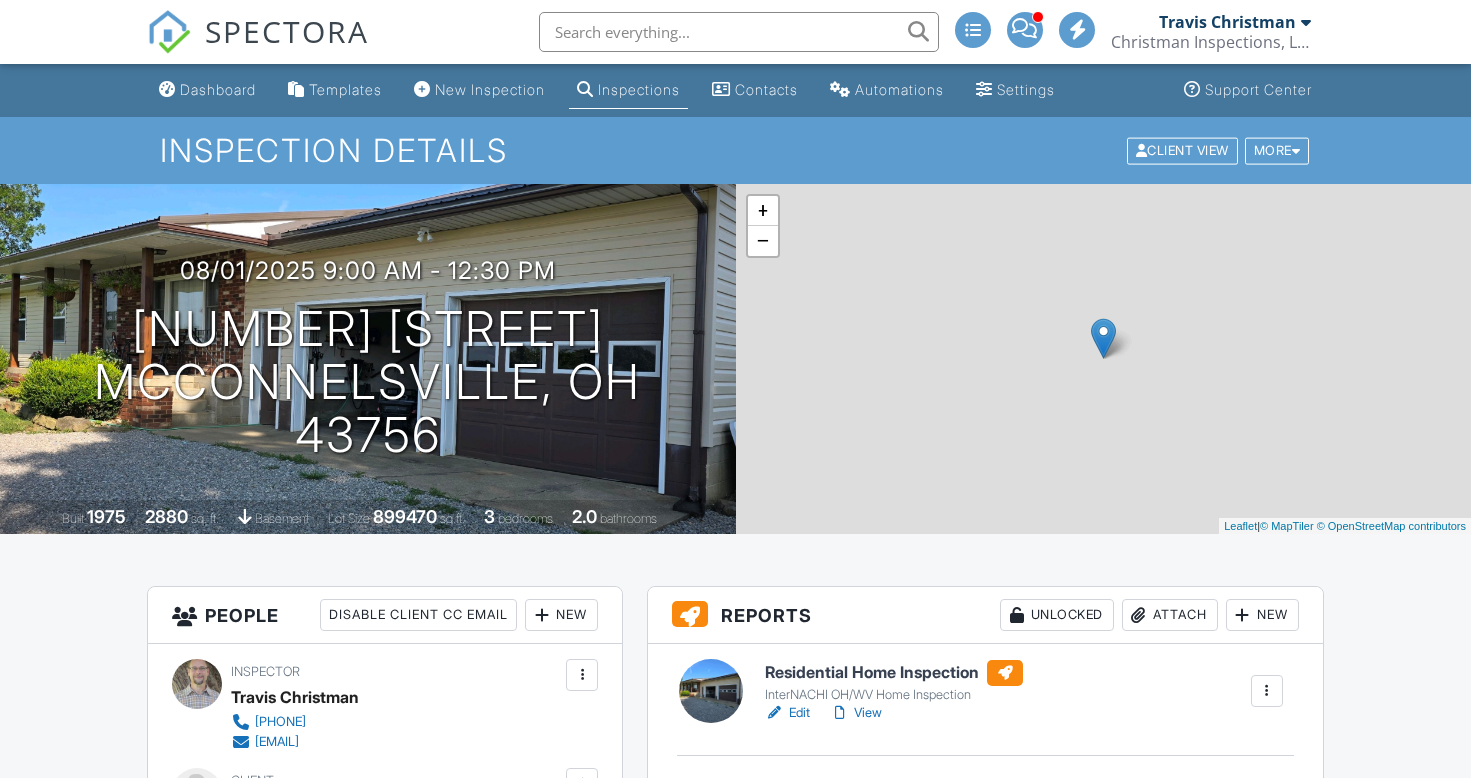 scroll, scrollTop: 0, scrollLeft: 0, axis: both 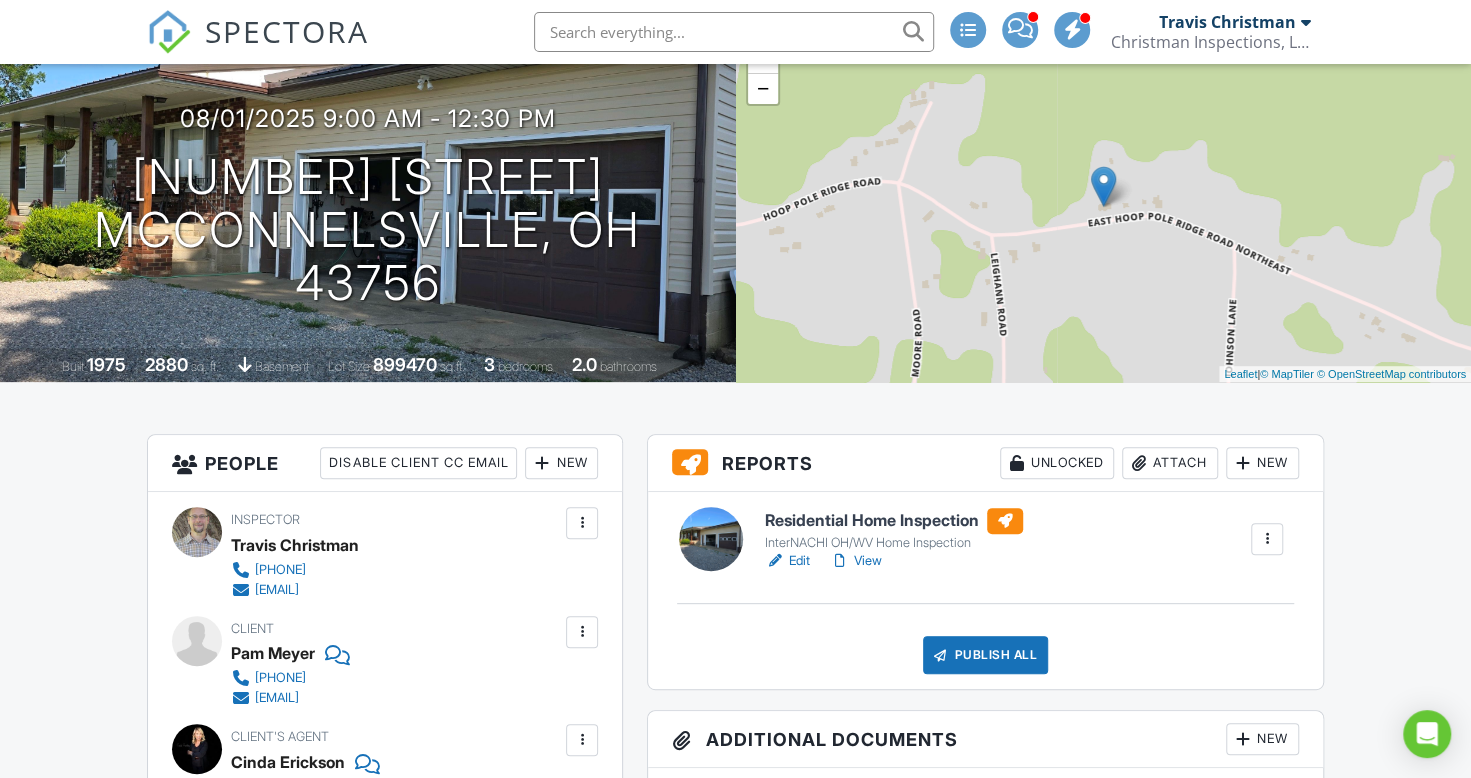 click on "Edit" at bounding box center [787, 561] 